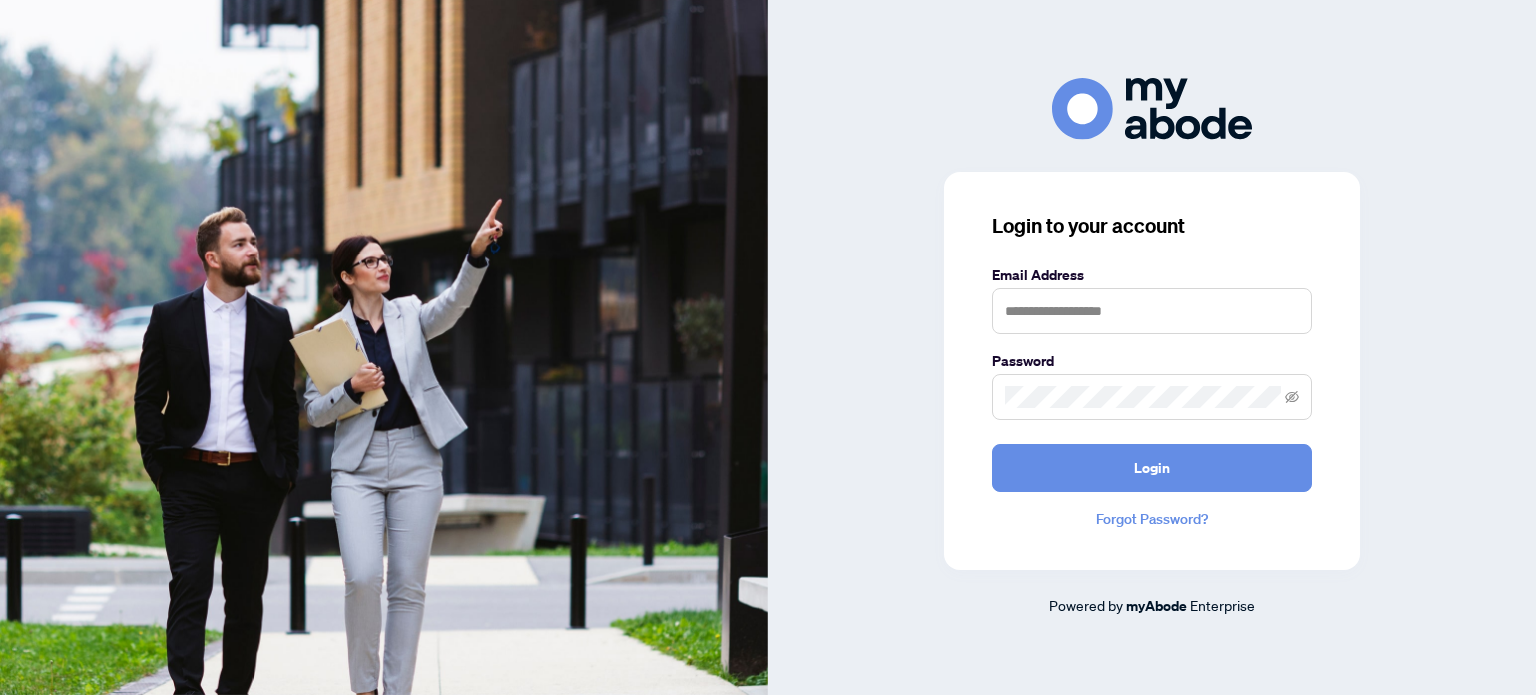scroll, scrollTop: 0, scrollLeft: 0, axis: both 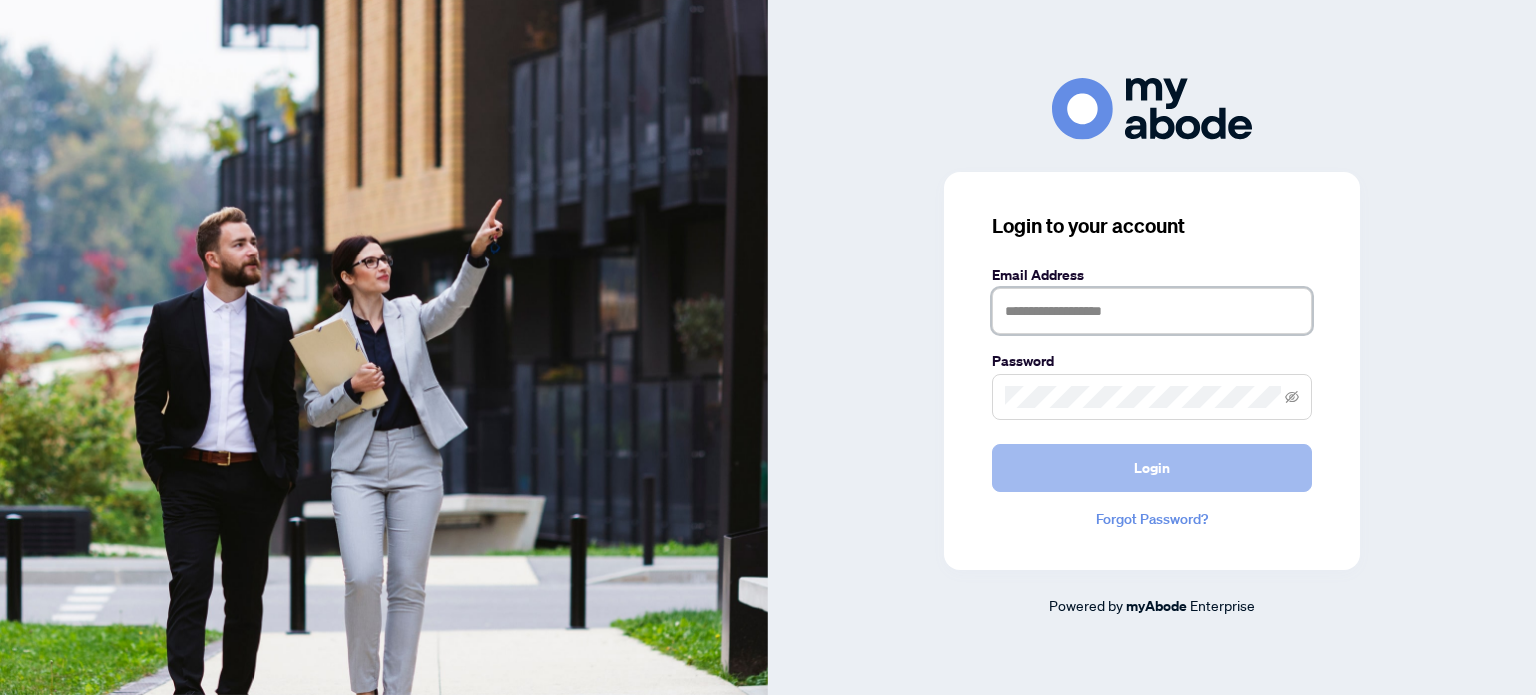 type on "**********" 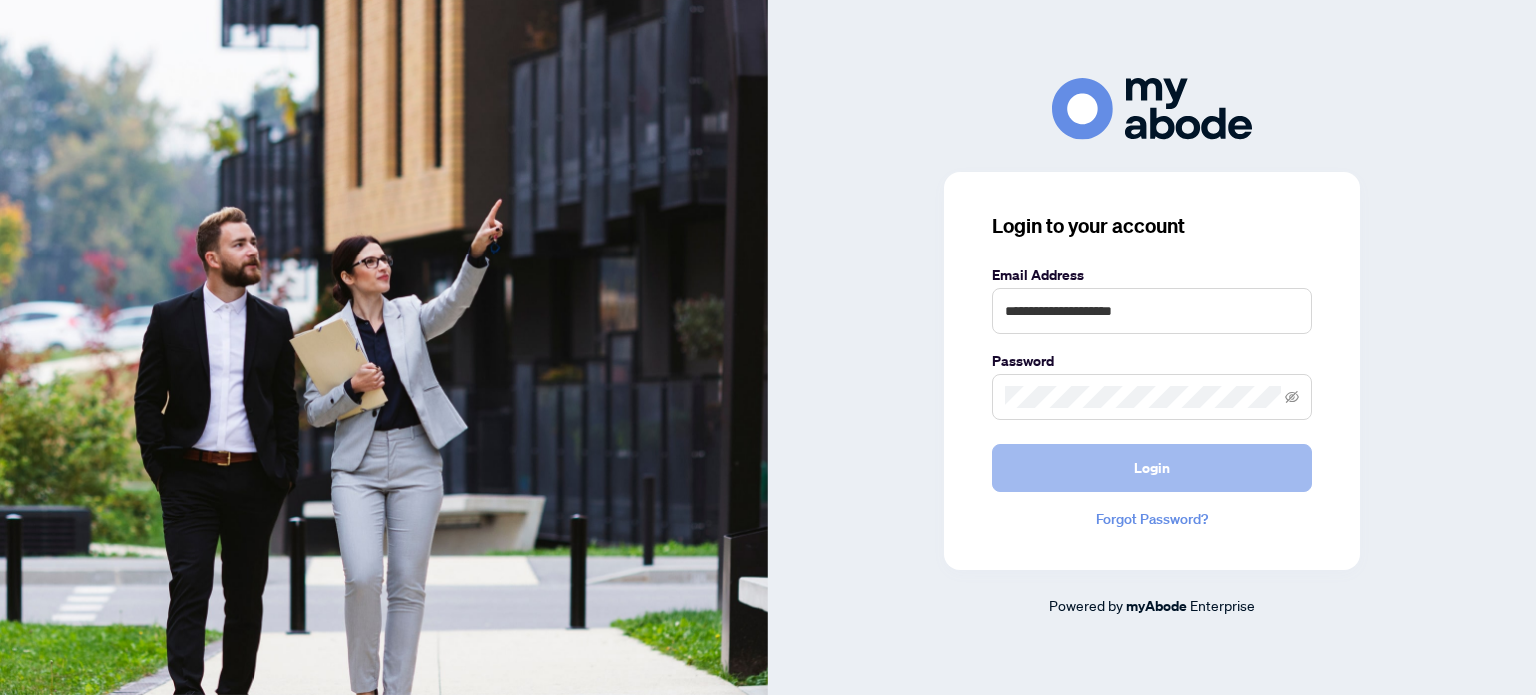 click on "Login" at bounding box center [1152, 468] 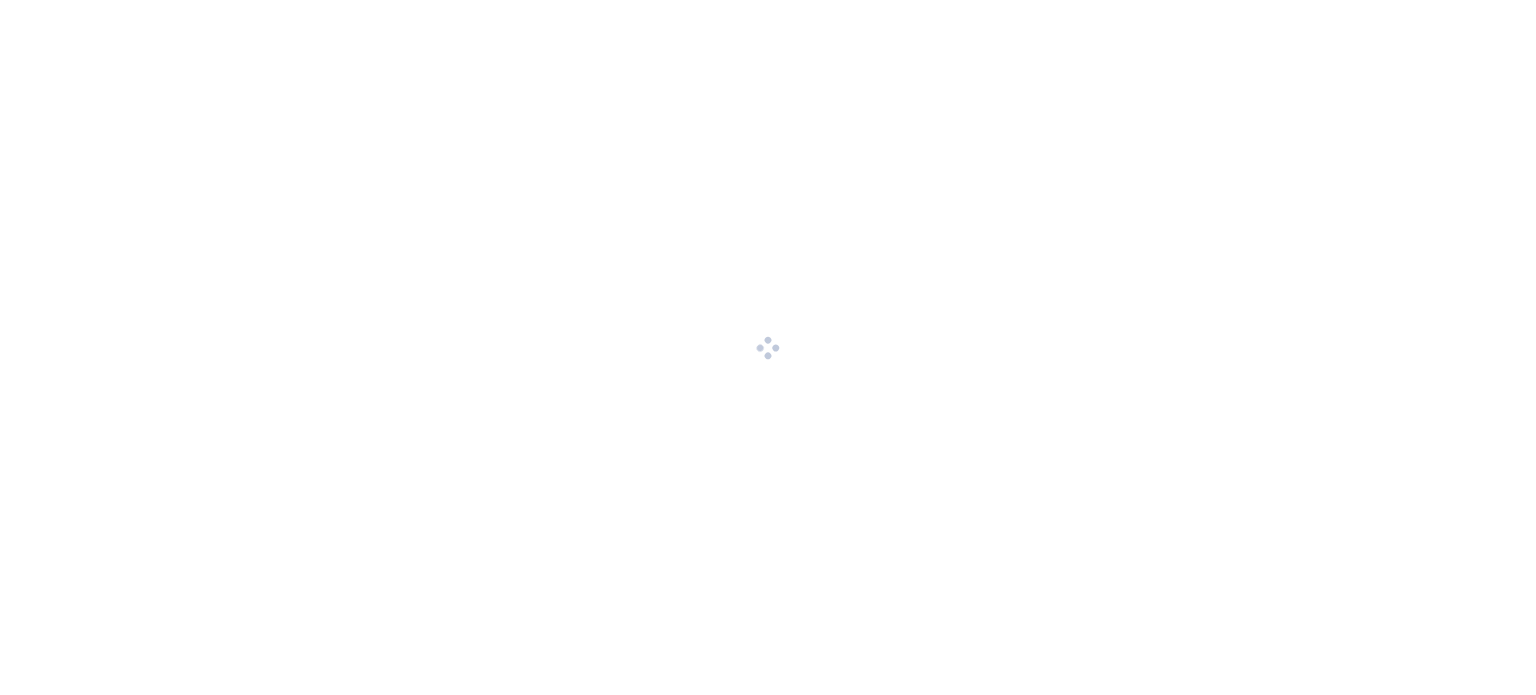 scroll, scrollTop: 0, scrollLeft: 0, axis: both 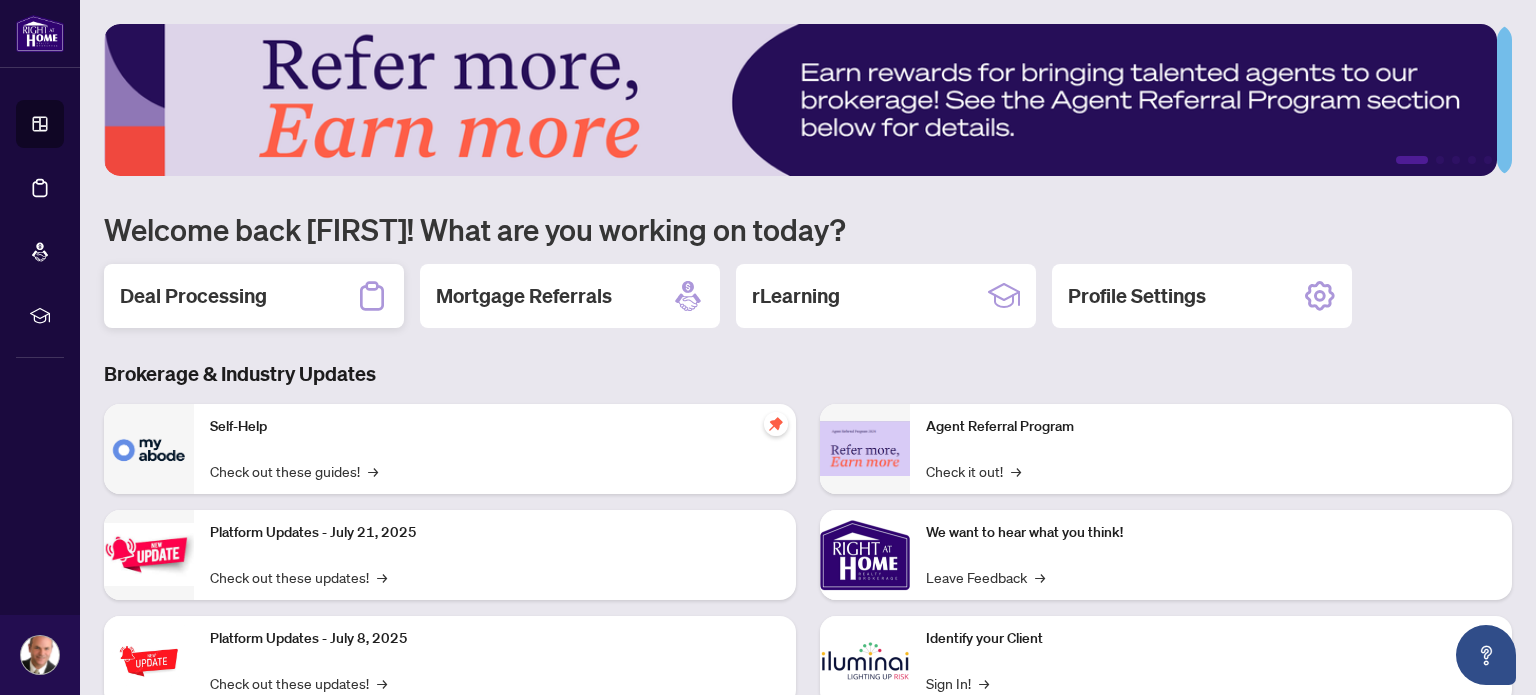 click on "Deal Processing" at bounding box center (193, 296) 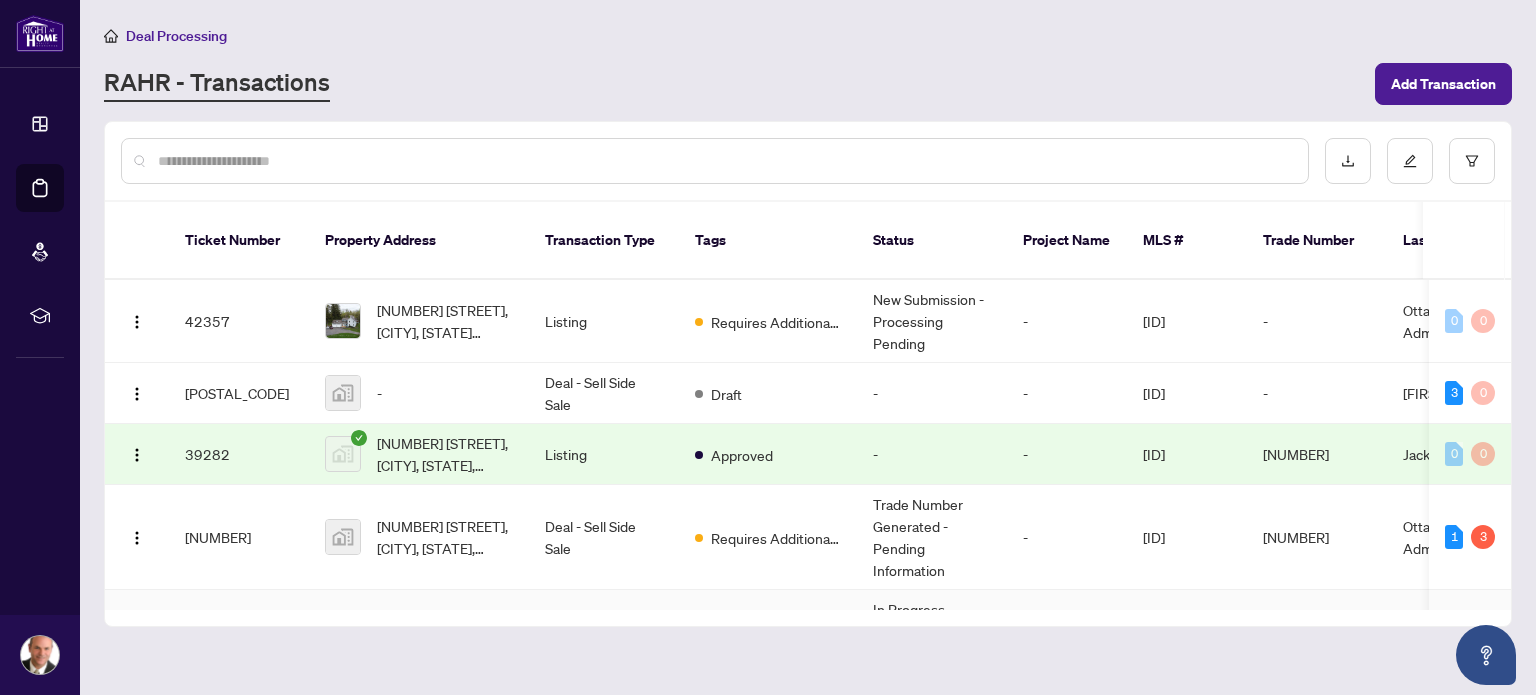 click on "Deal Processing RAHR - Transactions Add Transaction Ticket Number Property Address Transaction Type Tags Status Project Name MLS # Trade Number Last Updated By Last Modified Date Created By Created Date                             [NUMBER] [NUMBER] [STREET], [CITY], [STATE], [COUNTRY] Listing Requires Additional Docs New Submission - Processing Pending - X12252967 - Ottawa Administrator [DATE] [FIRST] [LAST] [DATE] 0 0 [NUMBER] - Deal - Sell Side Sale Draft - - X12218228 - [FIRST] [LAST] [DATE] [FIRST] [LAST] [DATE] 3 0 [NUMBER] [NUMBER] [STREET], [CITY], [STATE], [COUNTRY] Listing Approved - - X12218228 [NUMBER] [FIRST] [LAST] [DATE] [FIRST] [LAST] [DATE] 0 0 [NUMBER] [NUMBER] [STREET], [CITY], [STATE], [COUNTRY] Deal - Sell Side Sale Requires Additional Docs Trade Number Generated - Pending Information - X12218228 [NUMBER] Ottawa Administrator [DATE] [FIRST] [LAST] [DATE] 1 3 [NUMBER] [NUMBER]-[NUMBER] [STREET], [CITY], [STATE] [POSTAL_CODE], [COUNTRY] Deal - Sell Side Sale Requires Additional Docs In Progress - Pending Information" at bounding box center [808, 347] 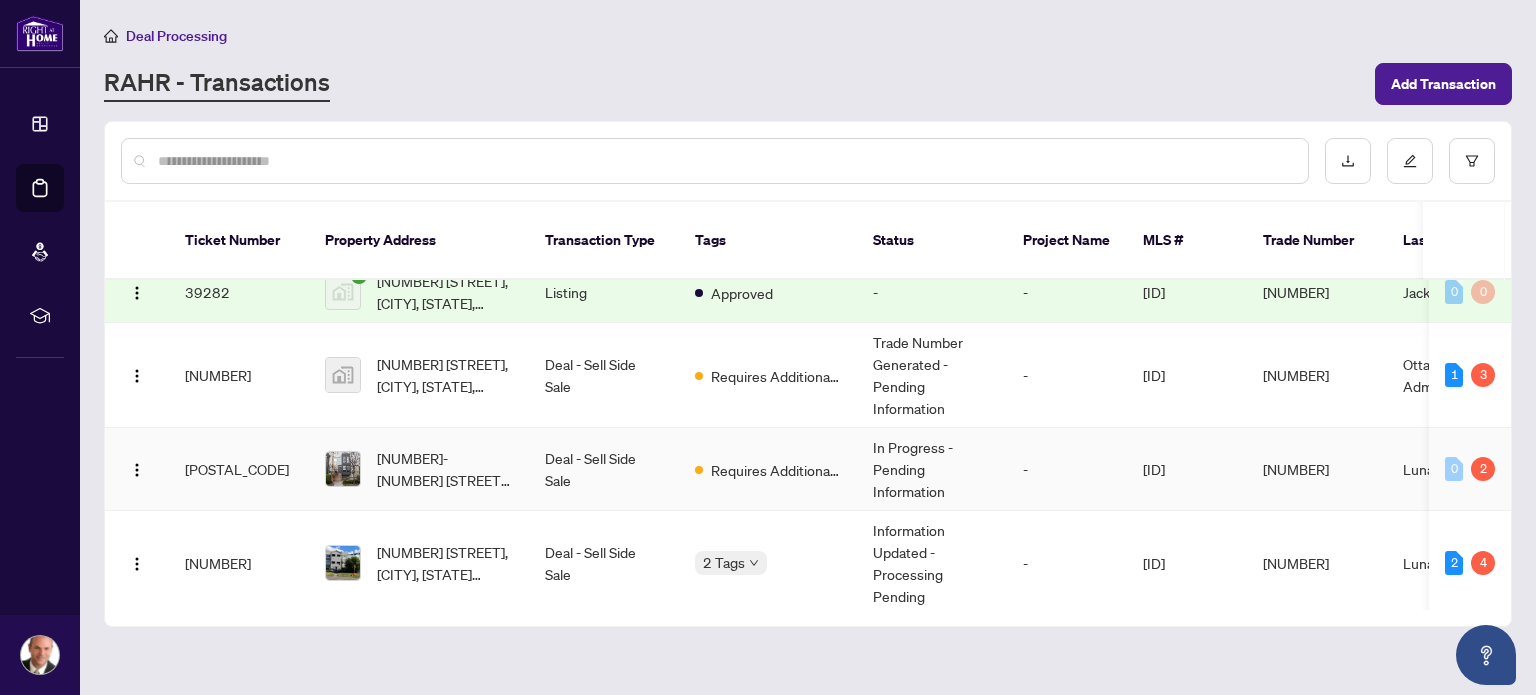 scroll, scrollTop: 166, scrollLeft: 0, axis: vertical 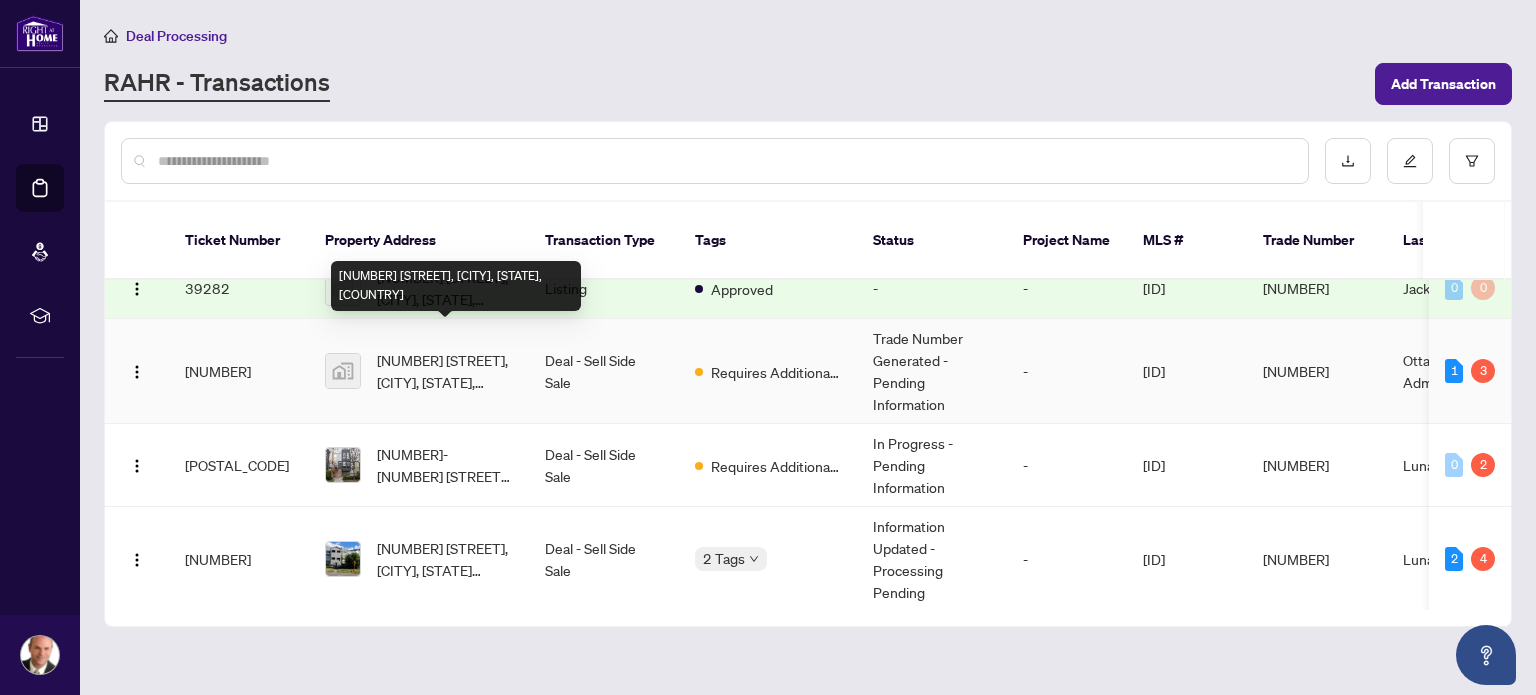 click on "[NUMBER] [STREET], [CITY], [STATE], [COUNTRY]" at bounding box center [445, 371] 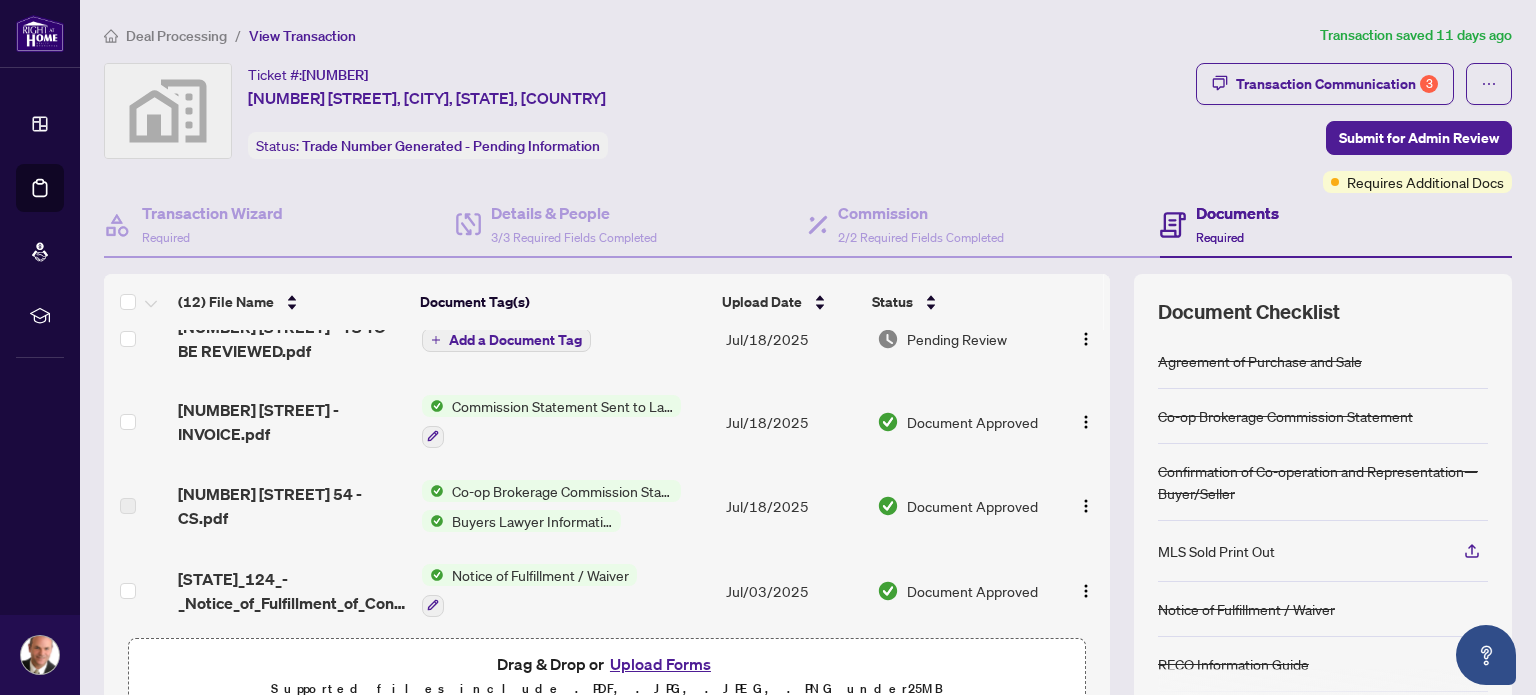 scroll, scrollTop: 133, scrollLeft: 0, axis: vertical 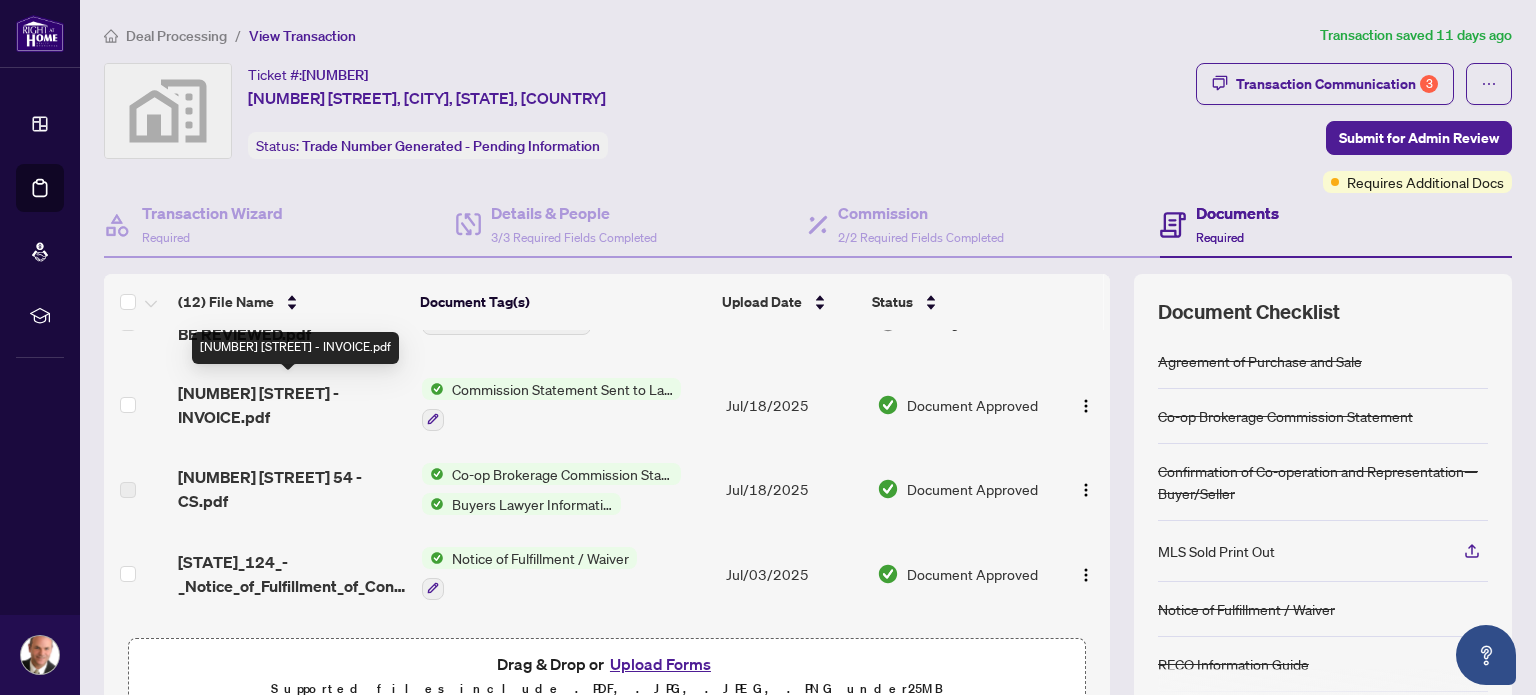 click on "[NUMBER] [STREET] - INVOICE.pdf" at bounding box center (291, 405) 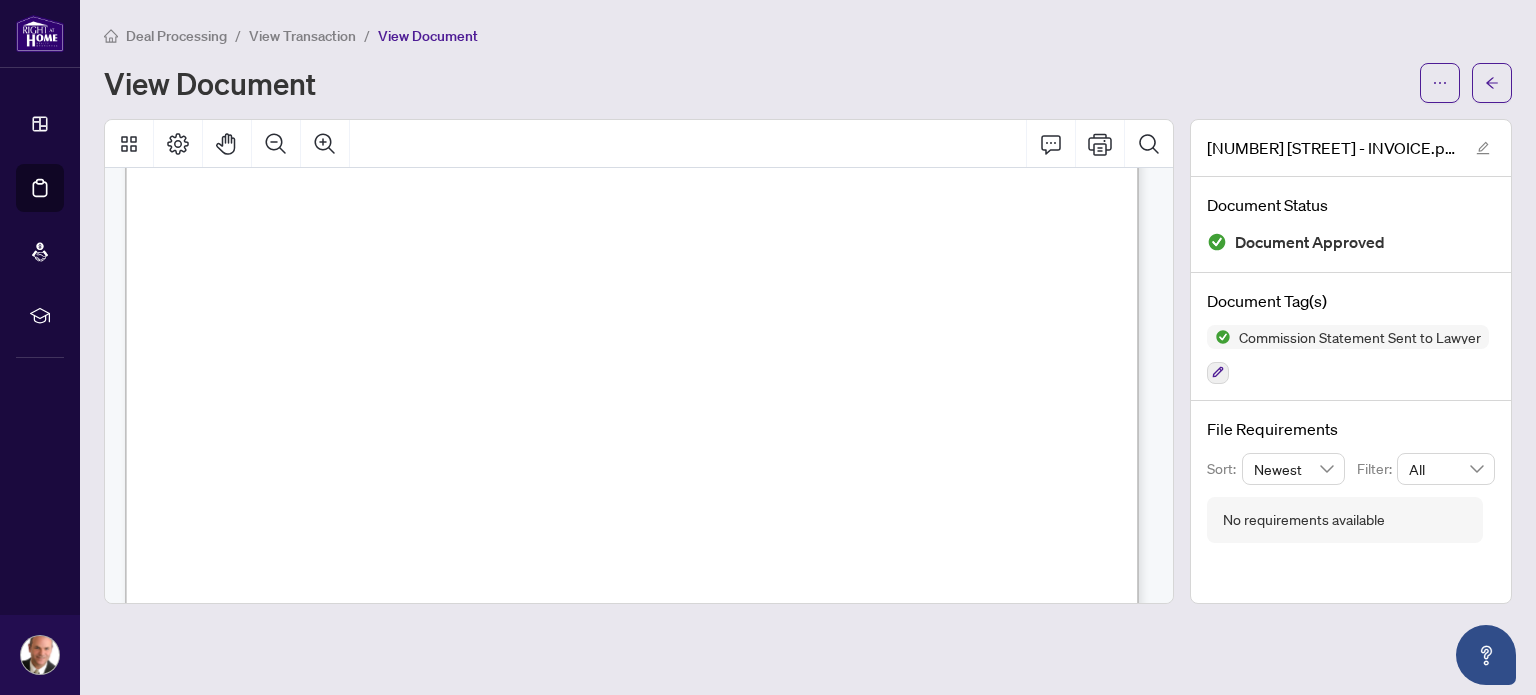 scroll, scrollTop: 466, scrollLeft: 0, axis: vertical 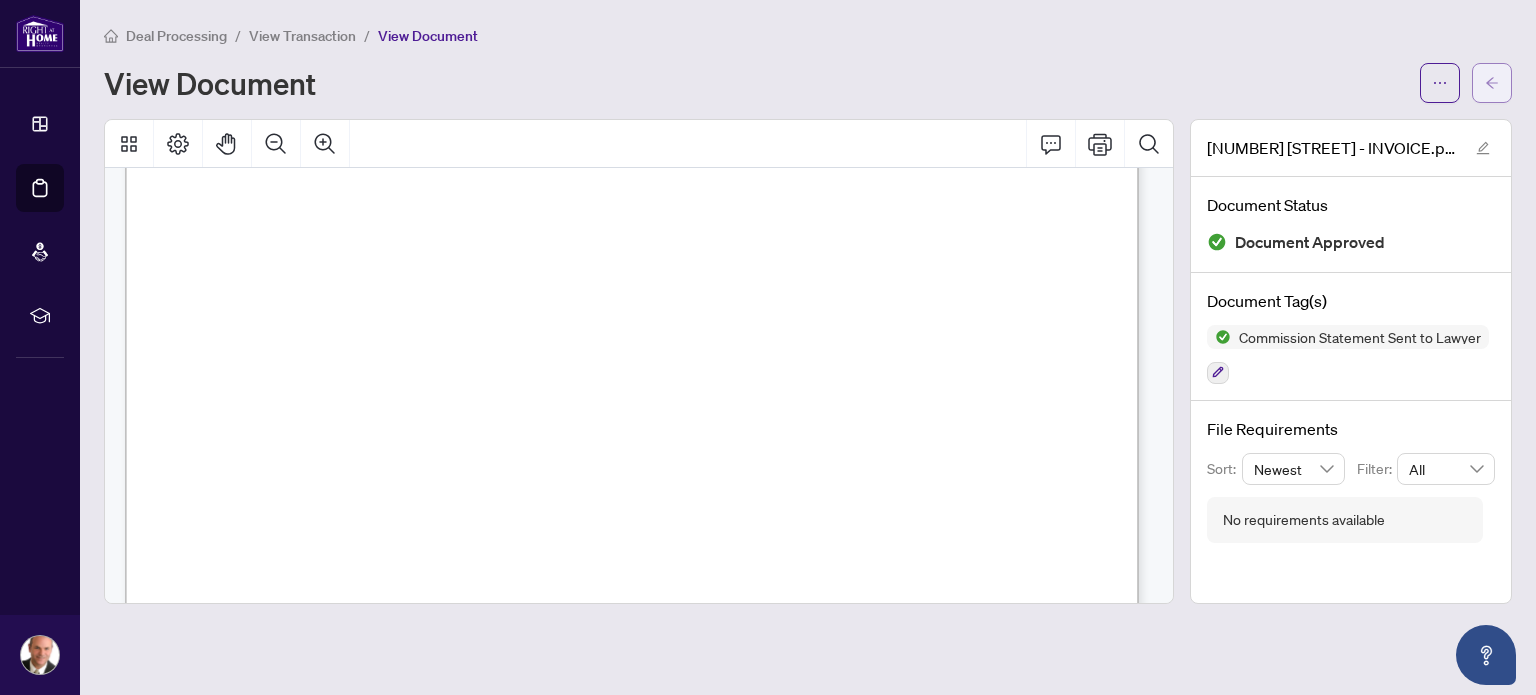 click 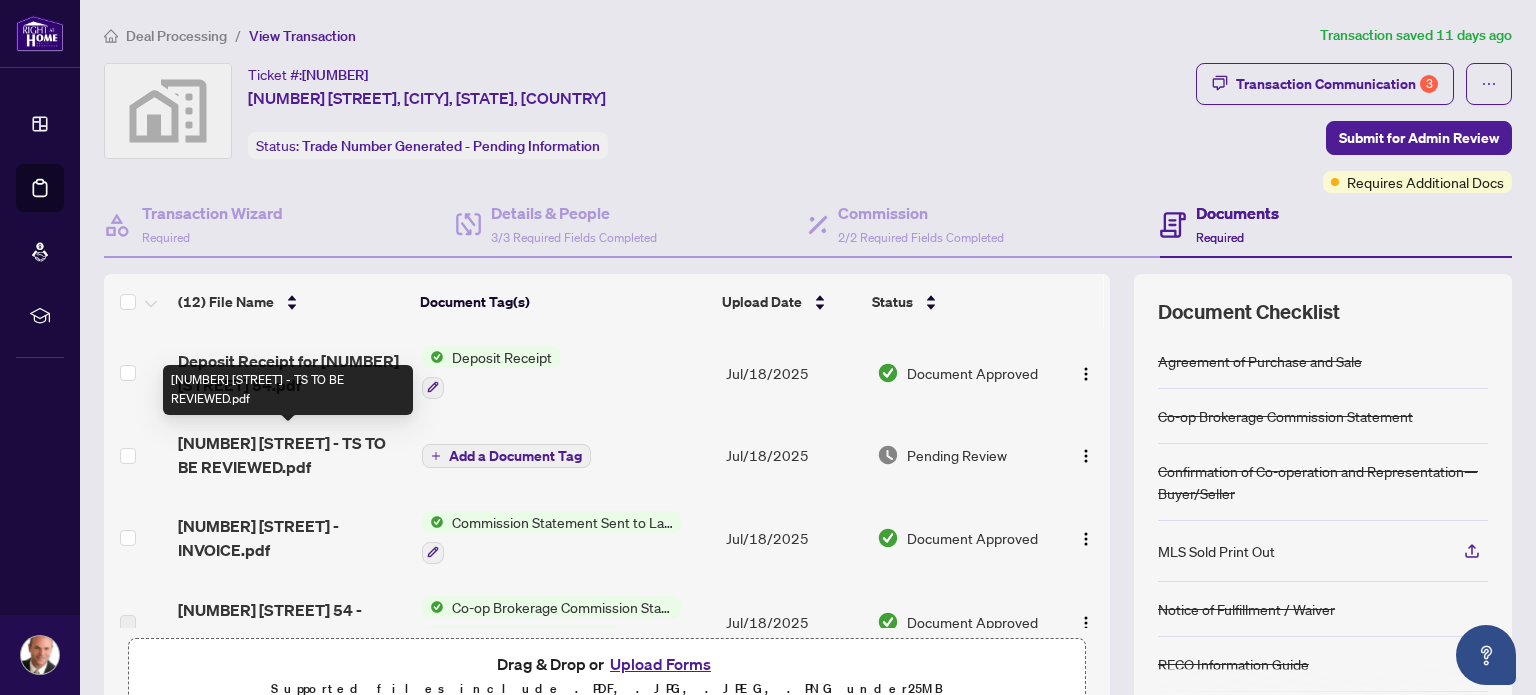 click on "[NUMBER] [STREET] - TS TO BE REVIEWED.pdf" at bounding box center [291, 455] 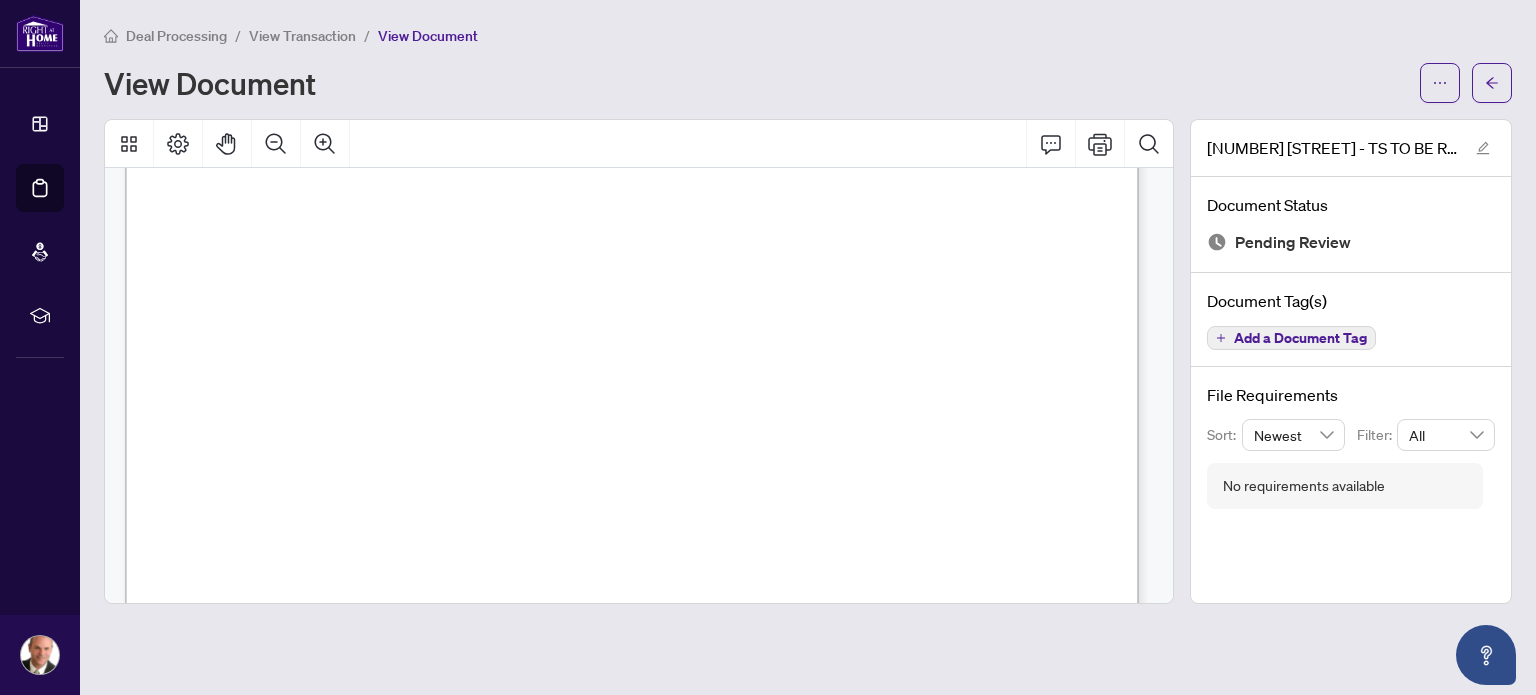 scroll, scrollTop: 366, scrollLeft: 0, axis: vertical 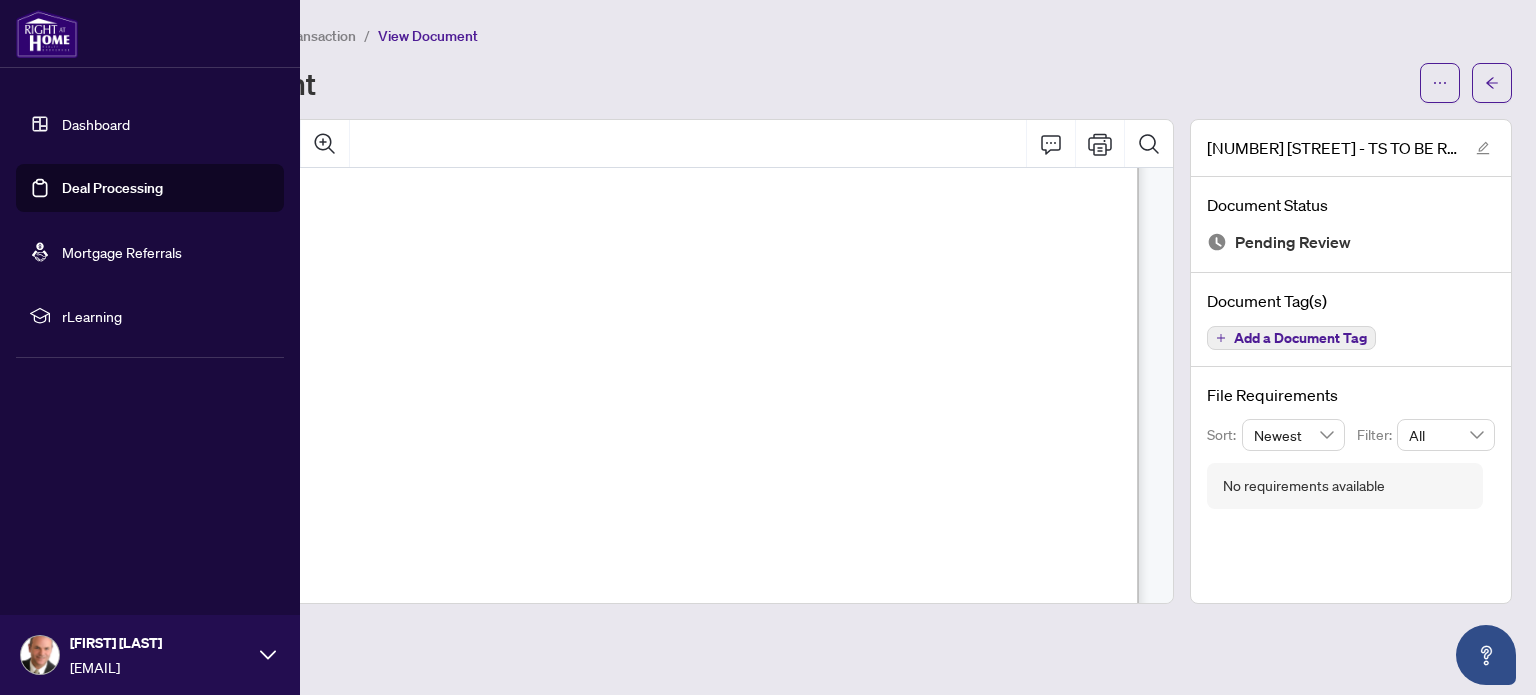 click on "Dashboard" at bounding box center (96, 124) 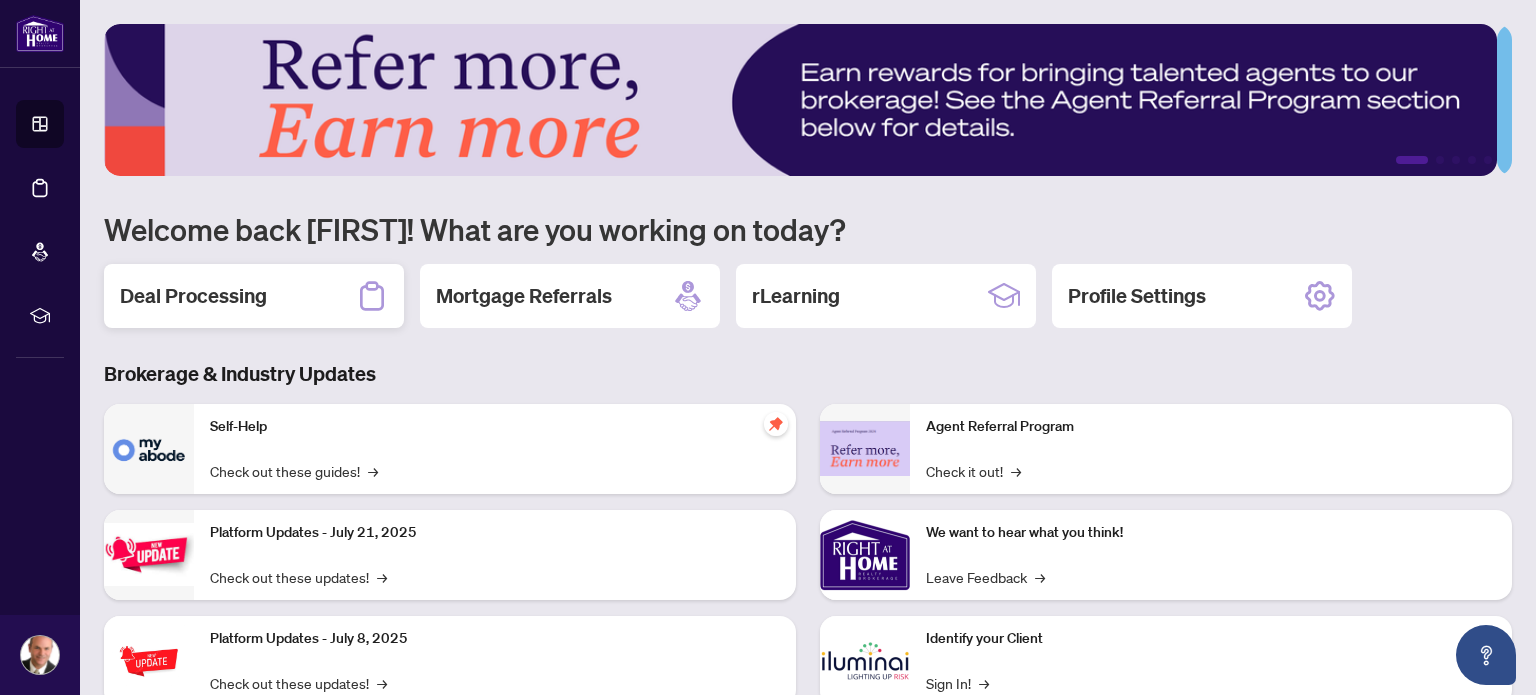 click on "Deal Processing" at bounding box center (193, 296) 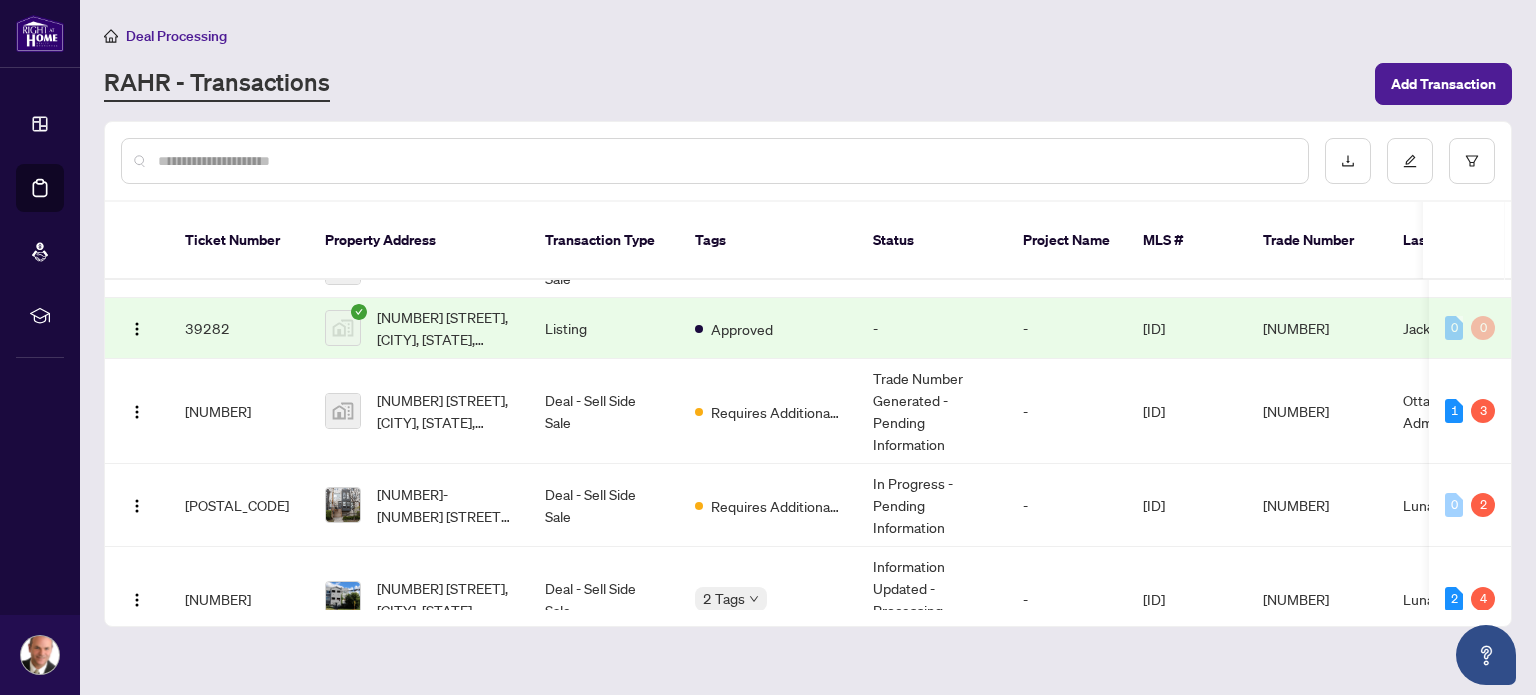 scroll, scrollTop: 133, scrollLeft: 0, axis: vertical 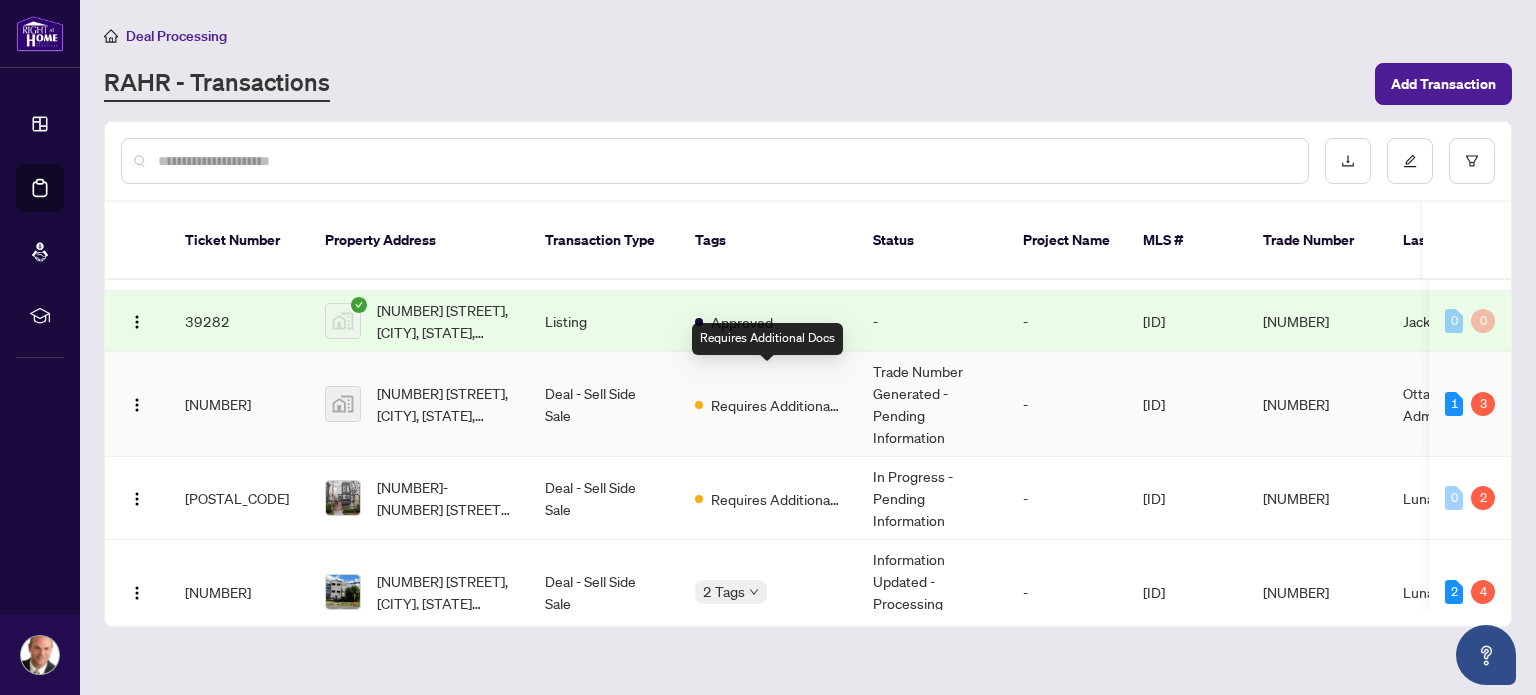 click on "Requires Additional Docs" at bounding box center (776, 405) 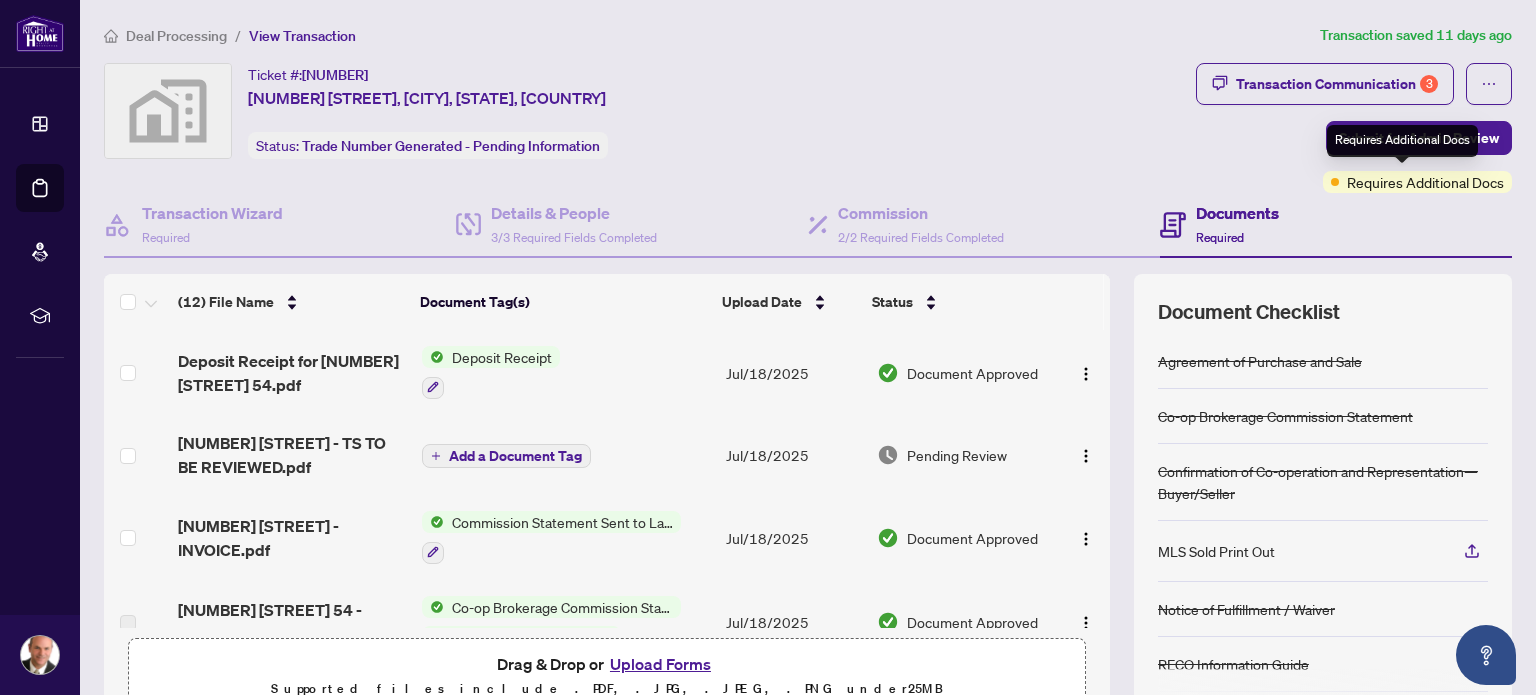 click on "Requires Additional Docs" at bounding box center (1425, 182) 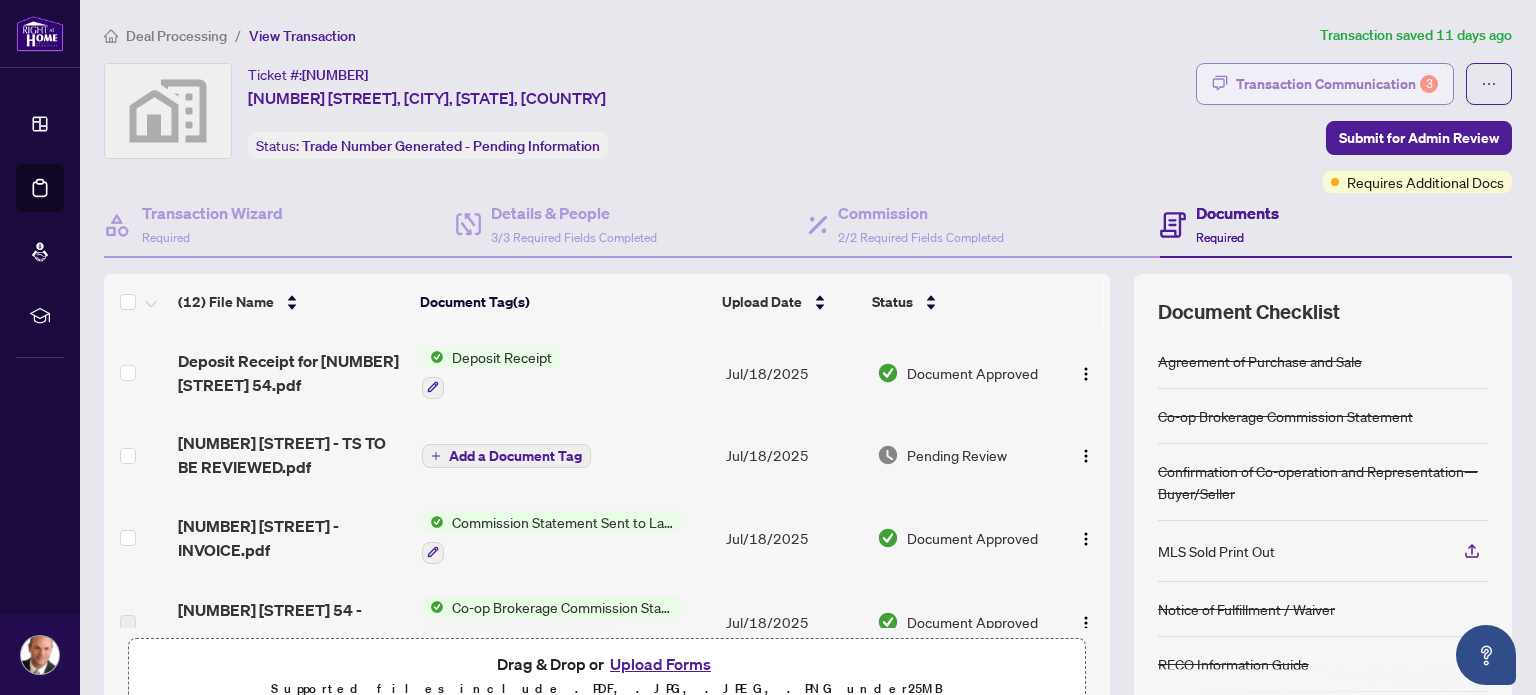 click on "Transaction Communication 3" at bounding box center [1337, 84] 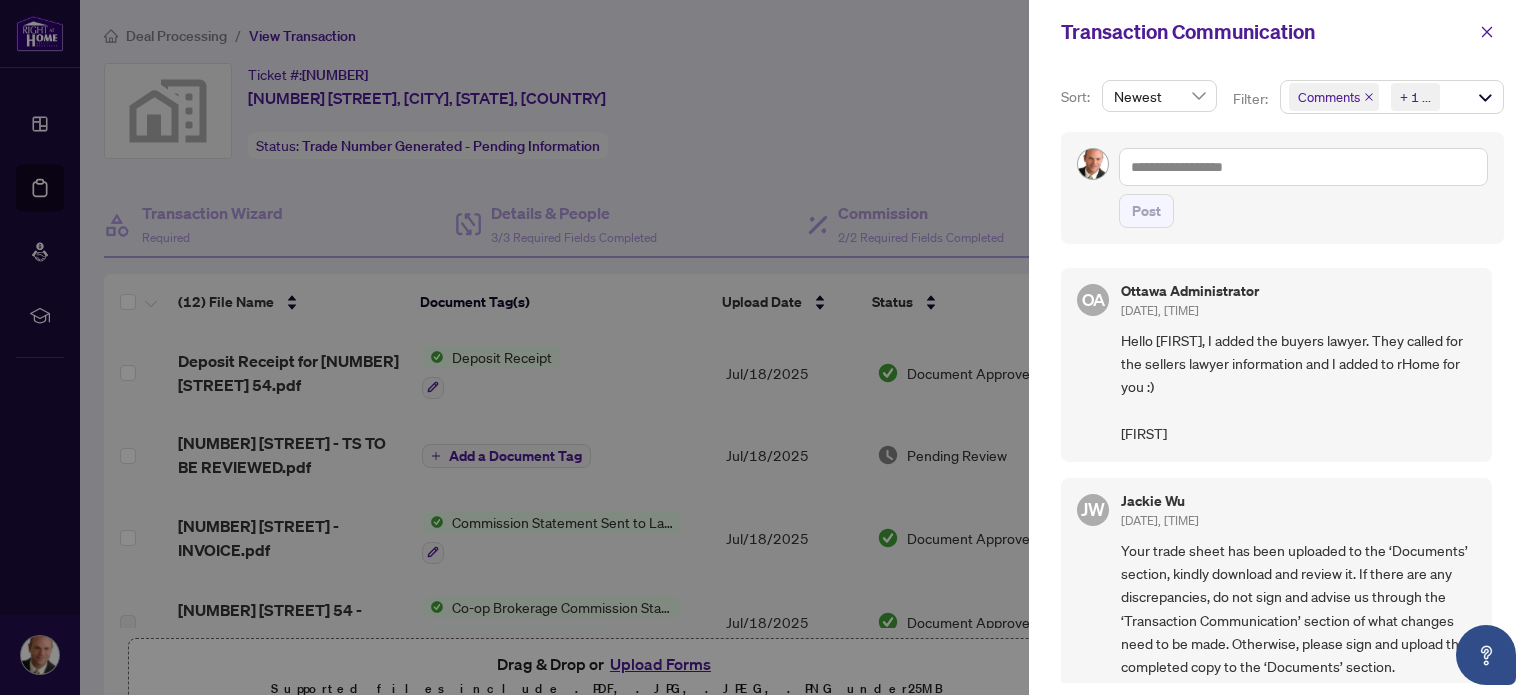 scroll, scrollTop: 0, scrollLeft: 0, axis: both 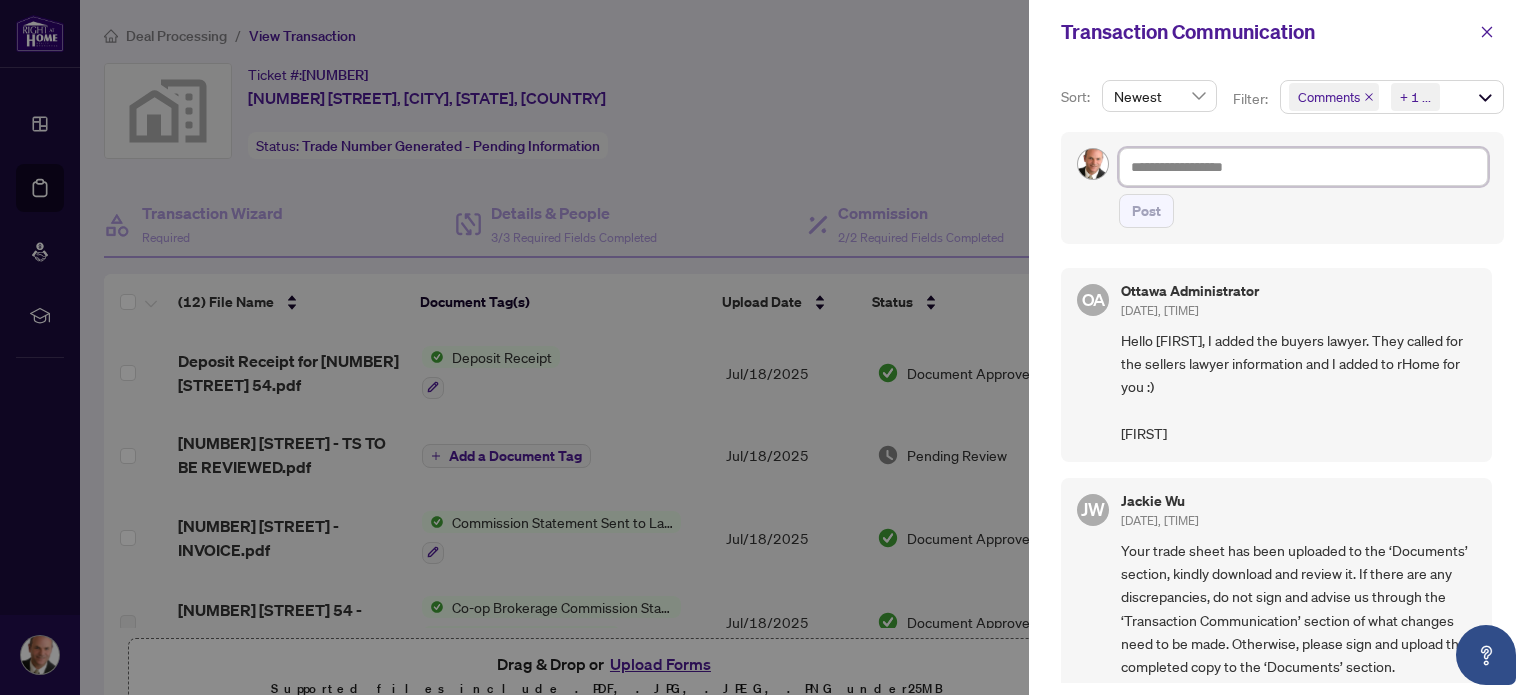 click at bounding box center [1303, 167] 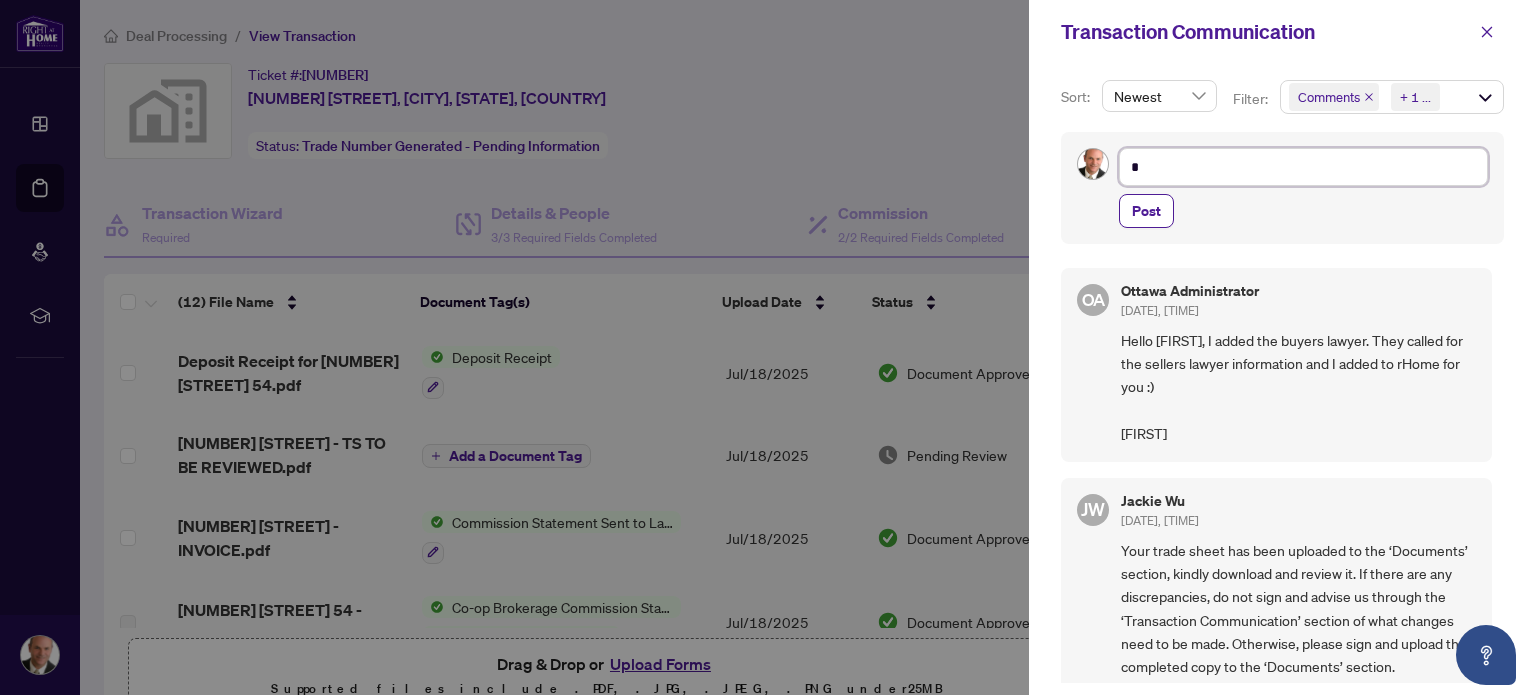 type on "**" 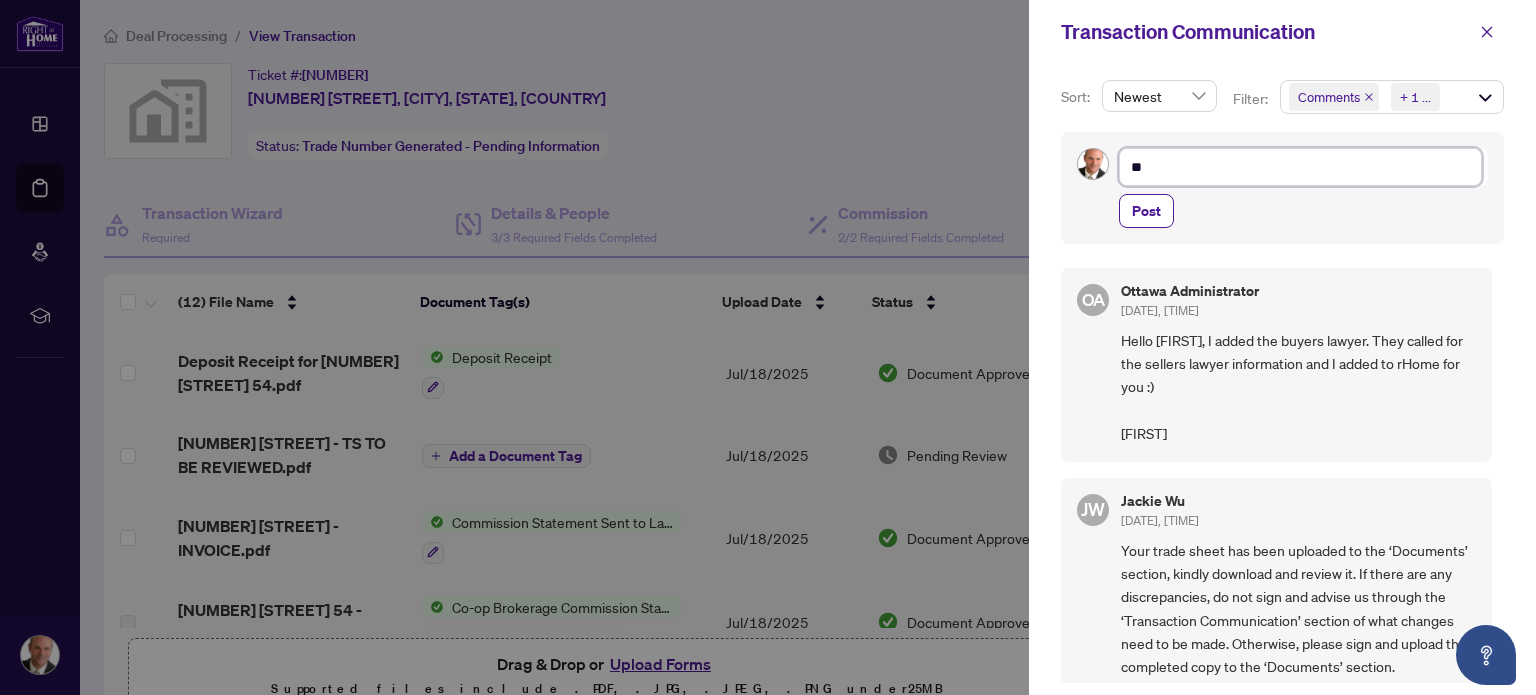 type on "***" 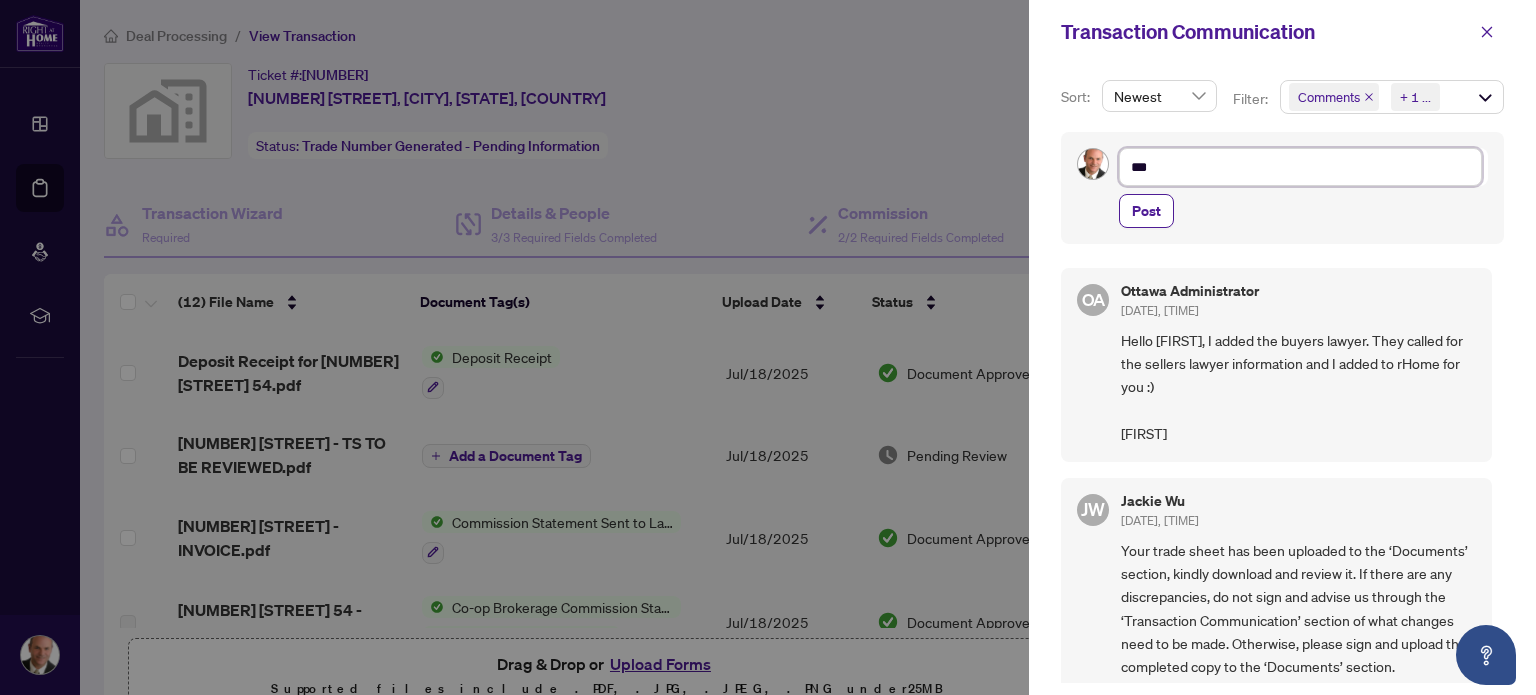 type on "***" 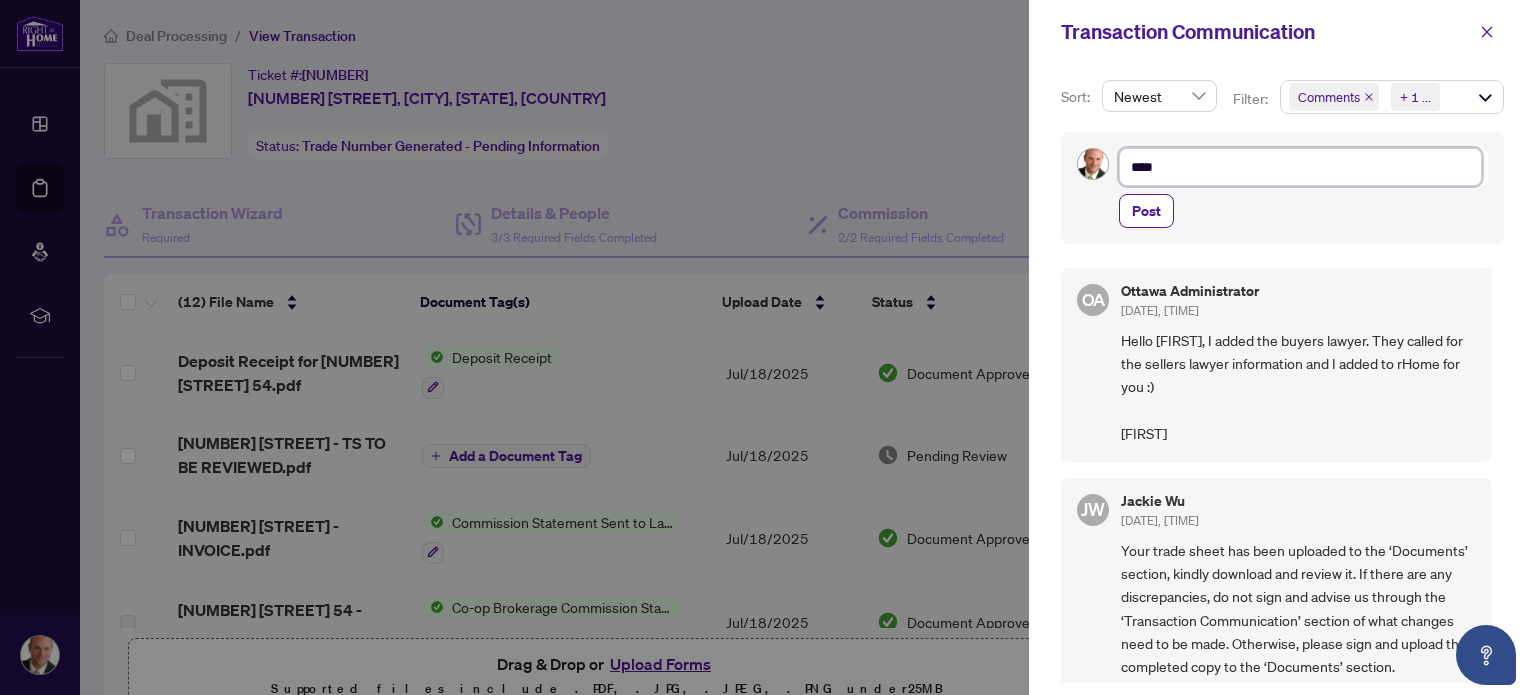 type on "*****" 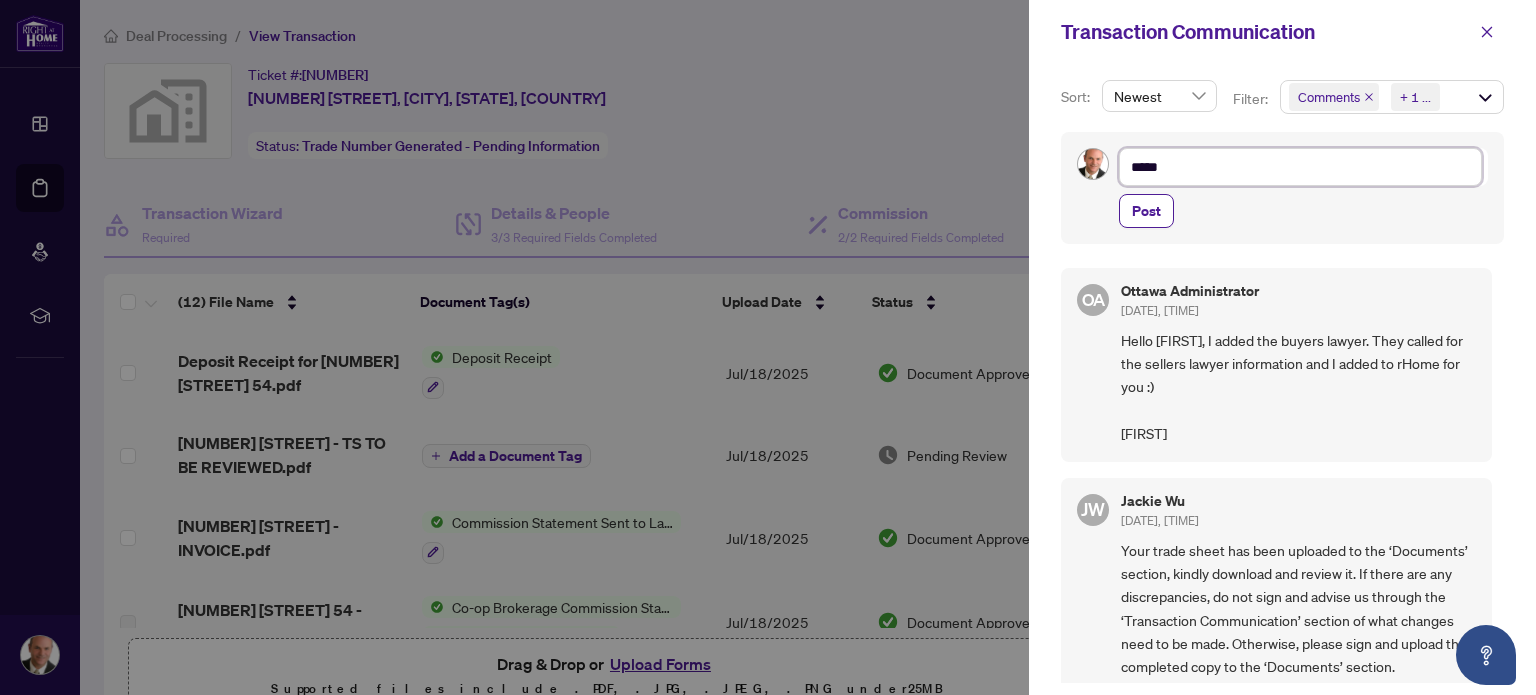 type on "******" 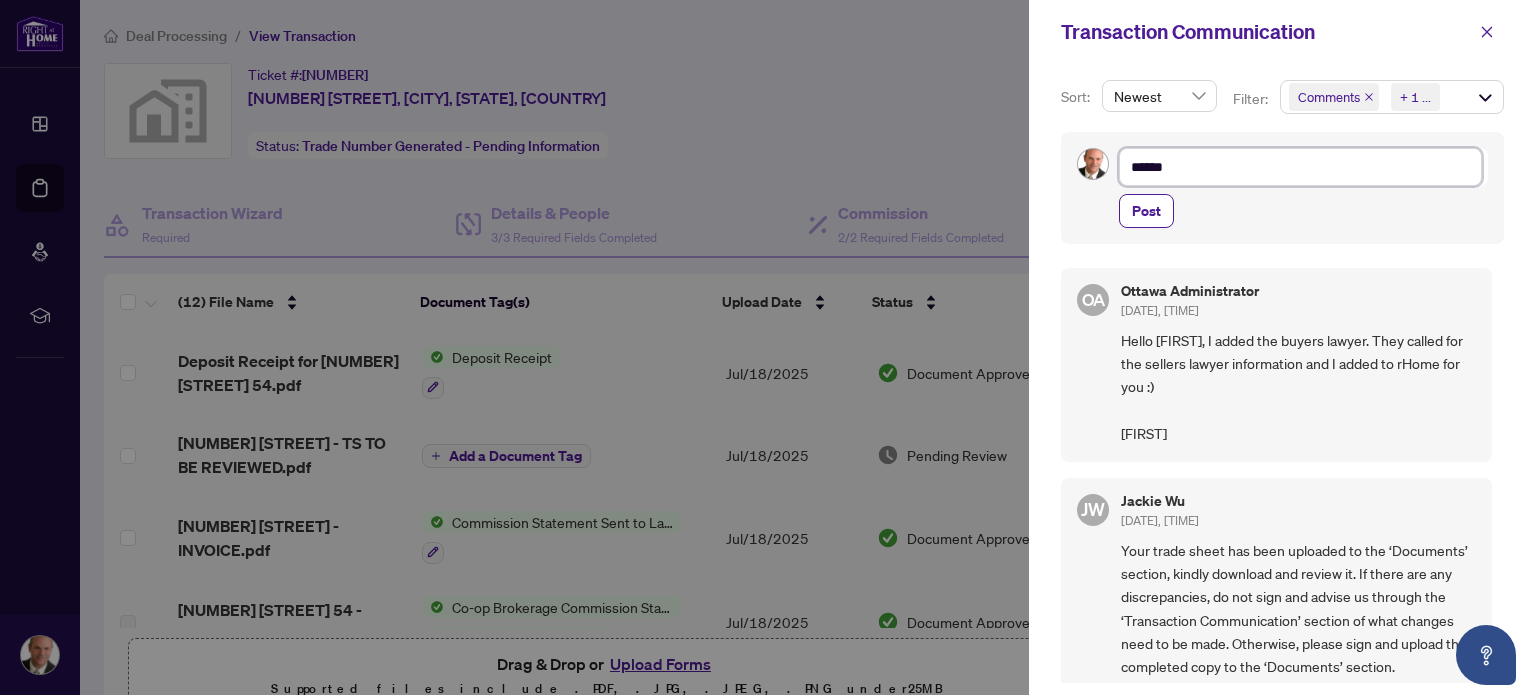 type on "******" 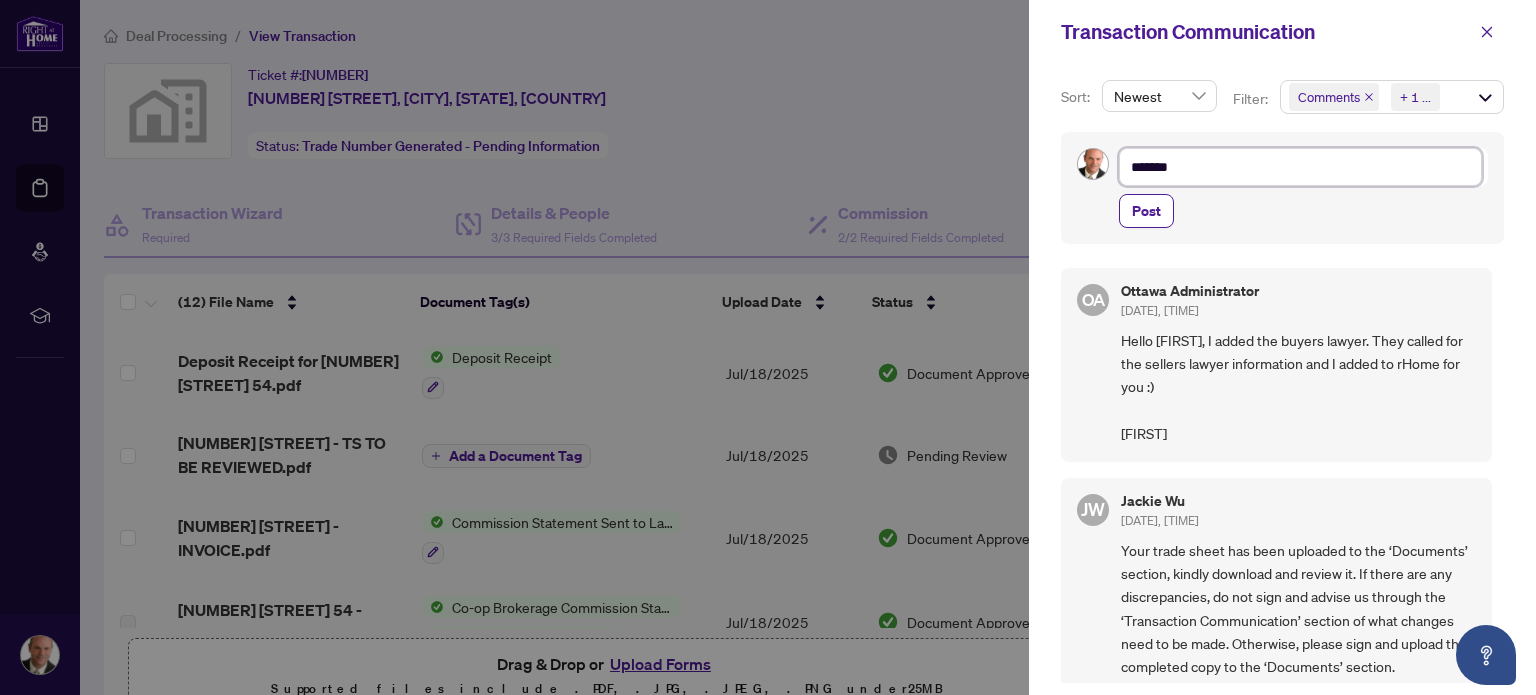 type on "******" 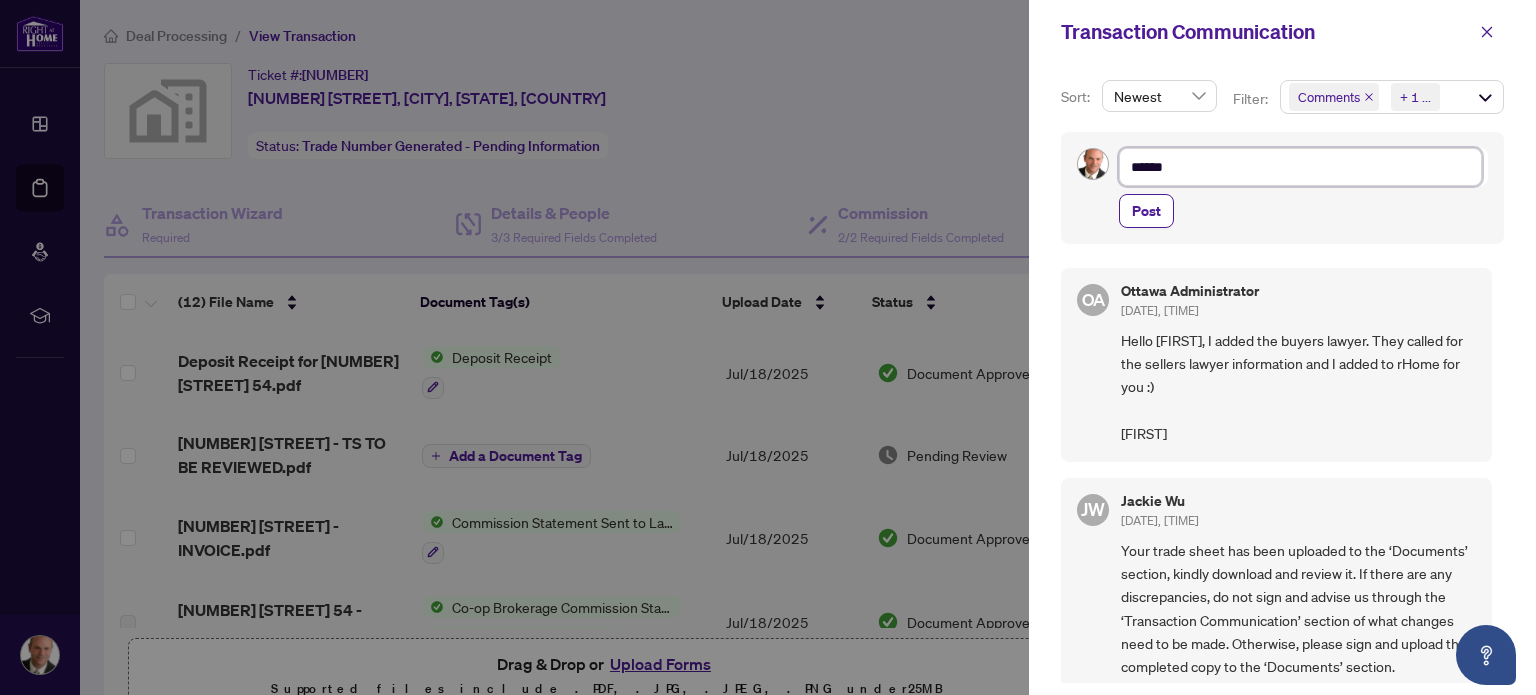 type on "*****" 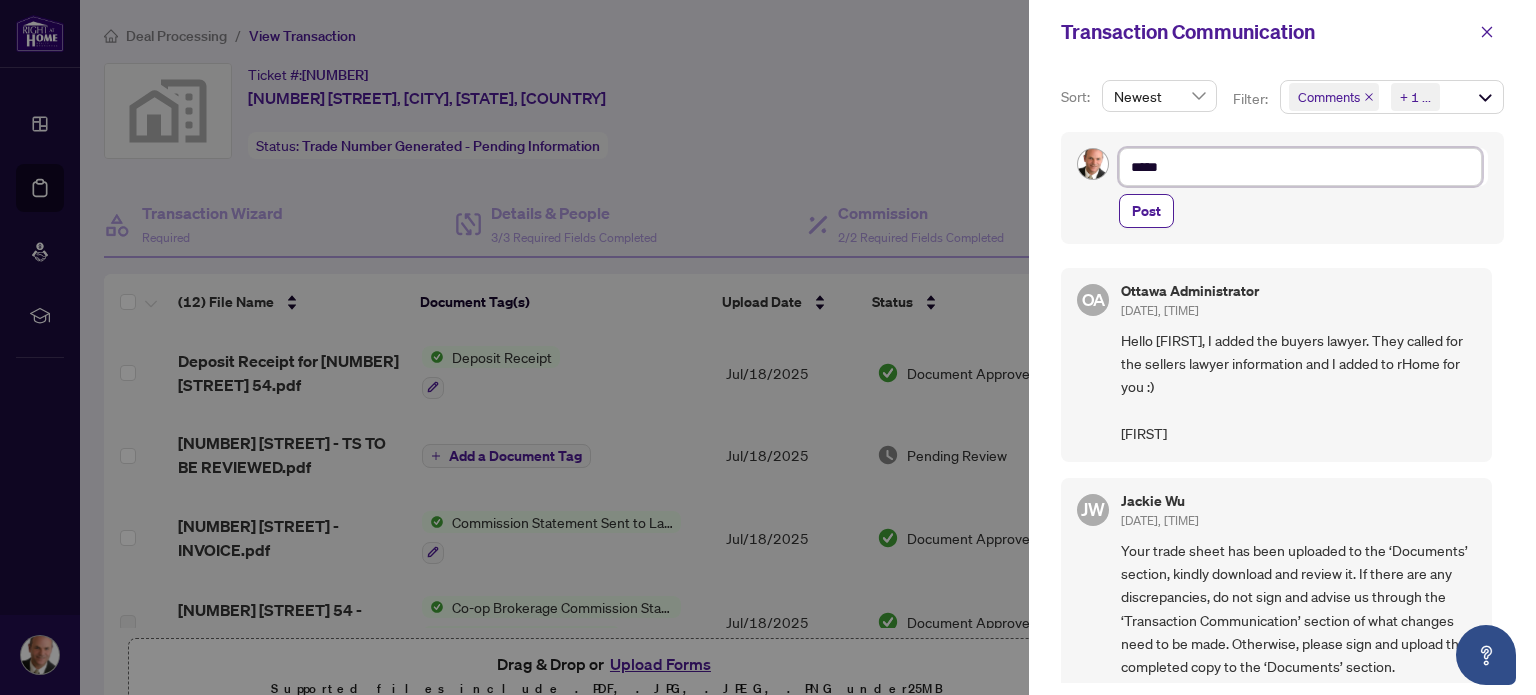 type on "*****" 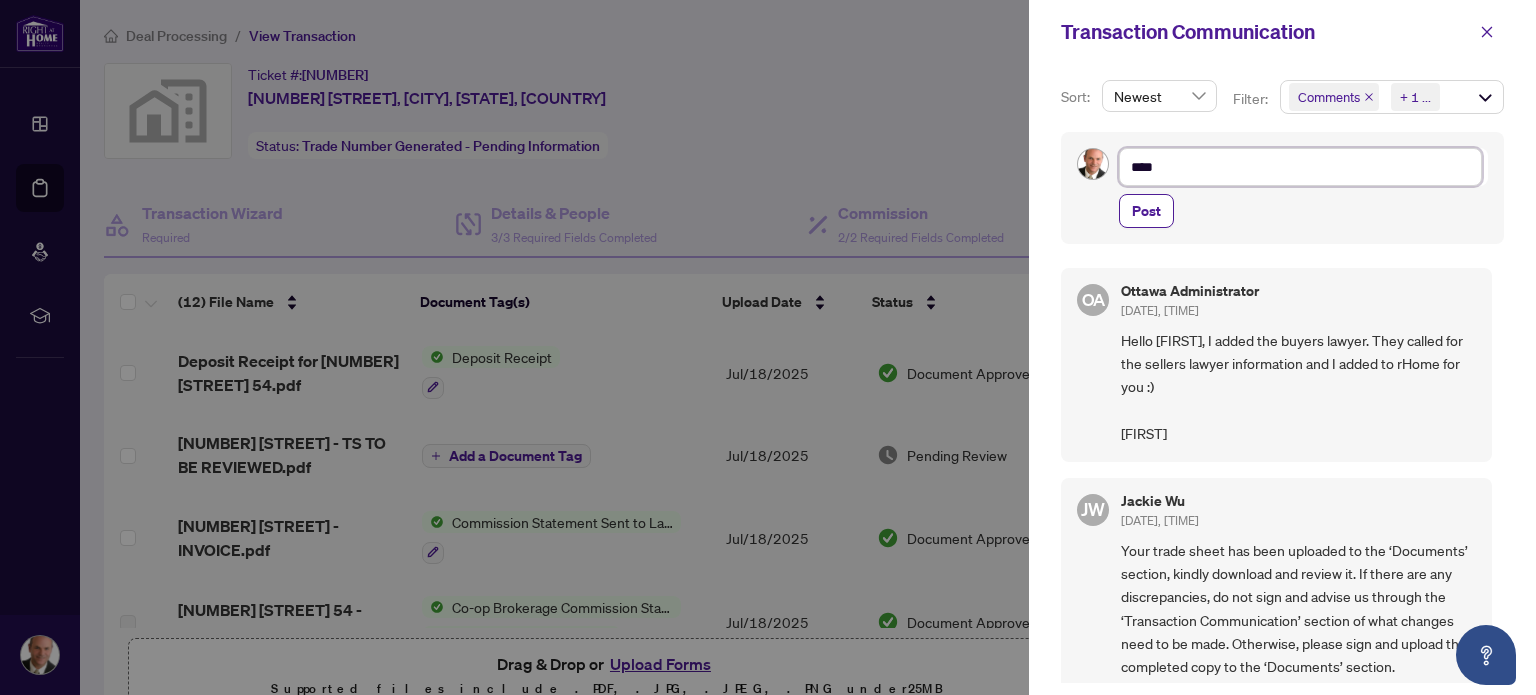 type on "***" 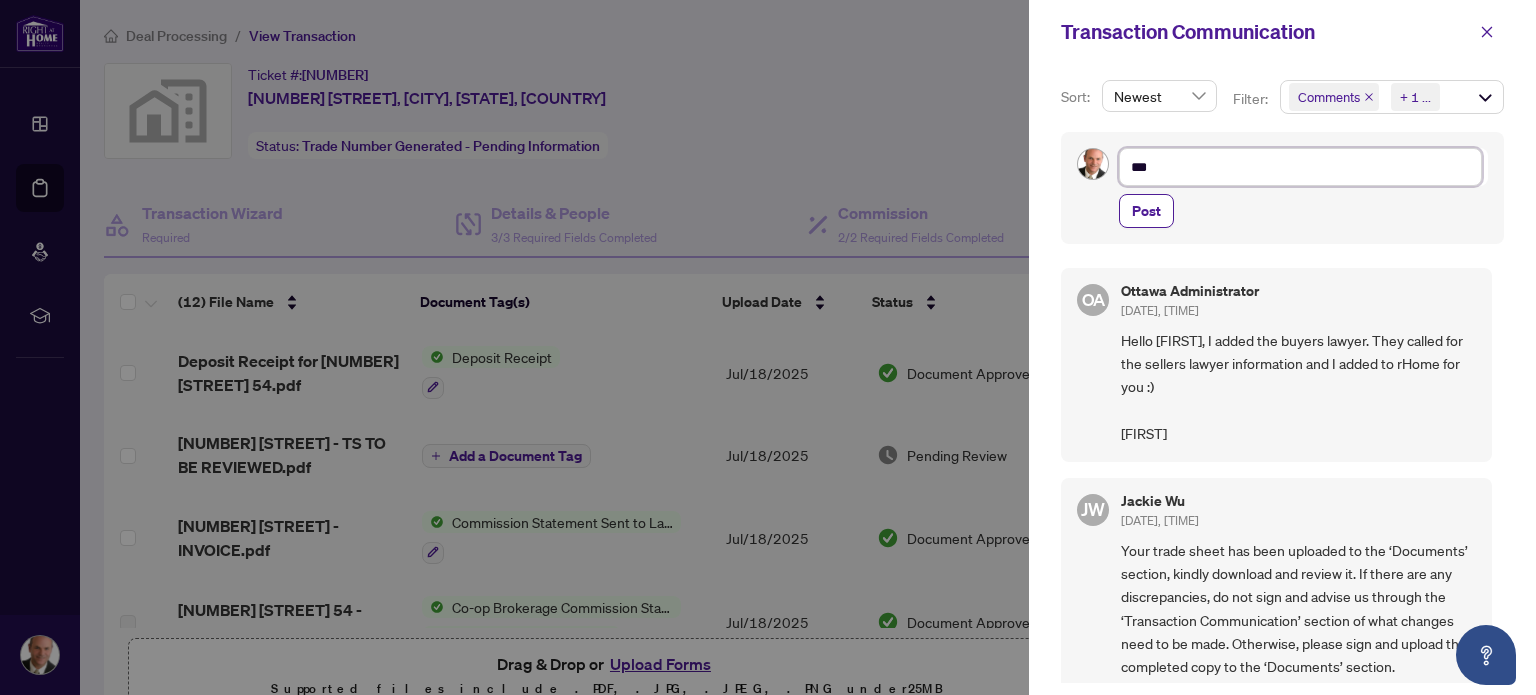 type on "****" 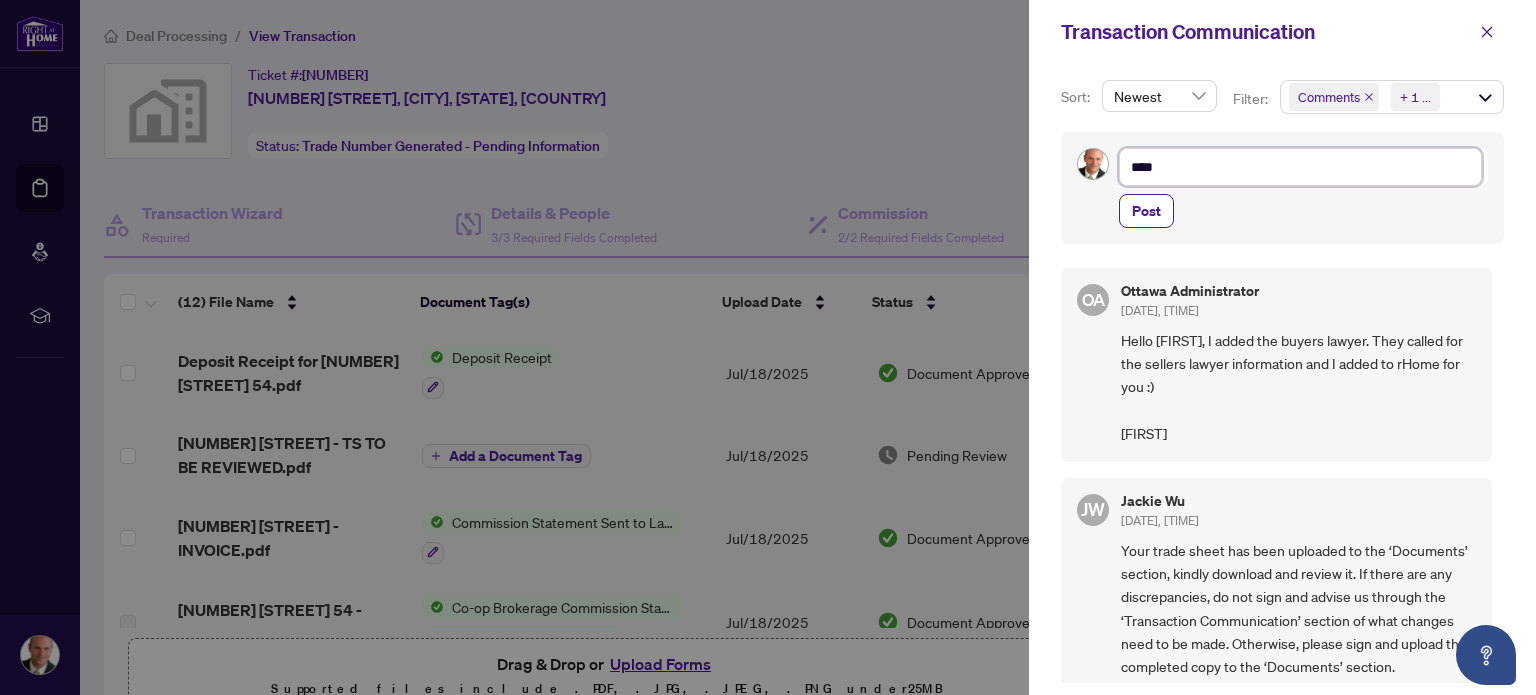 type on "*****" 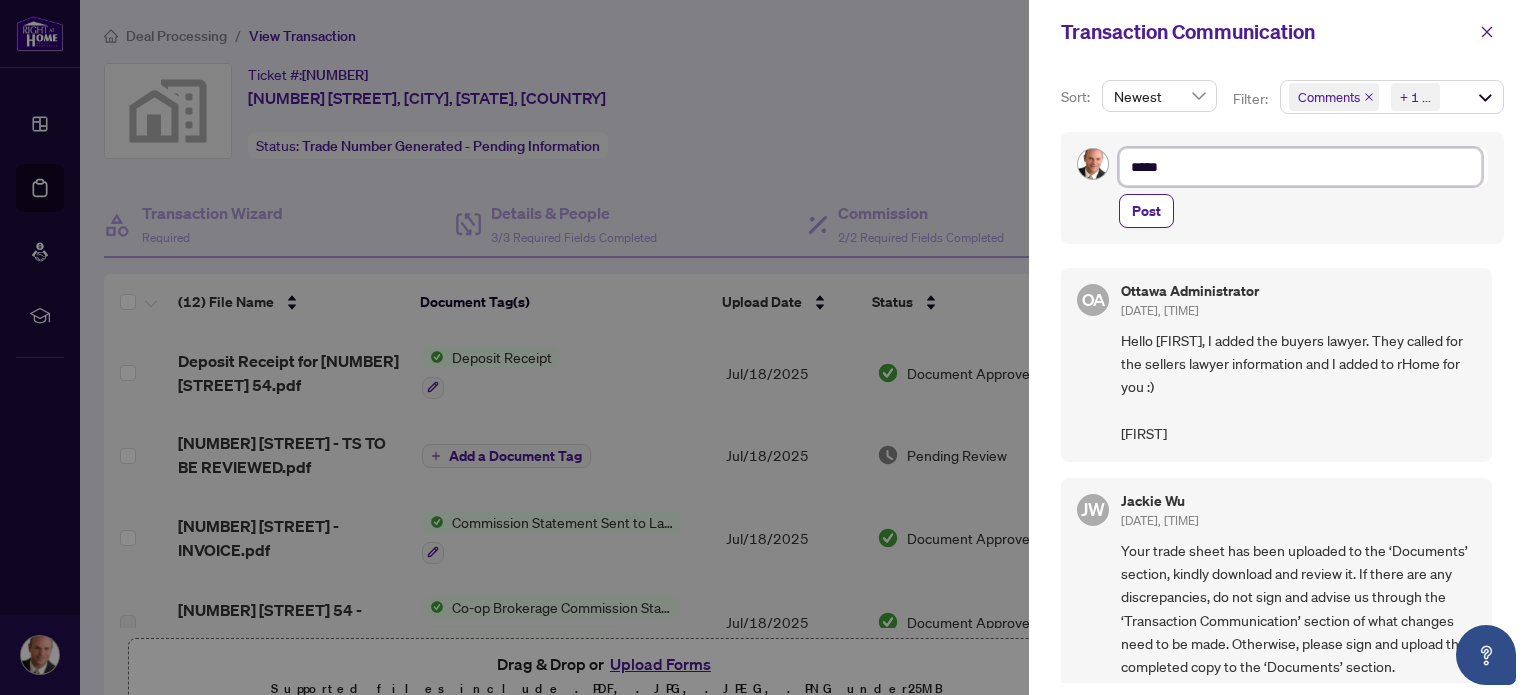 type on "******" 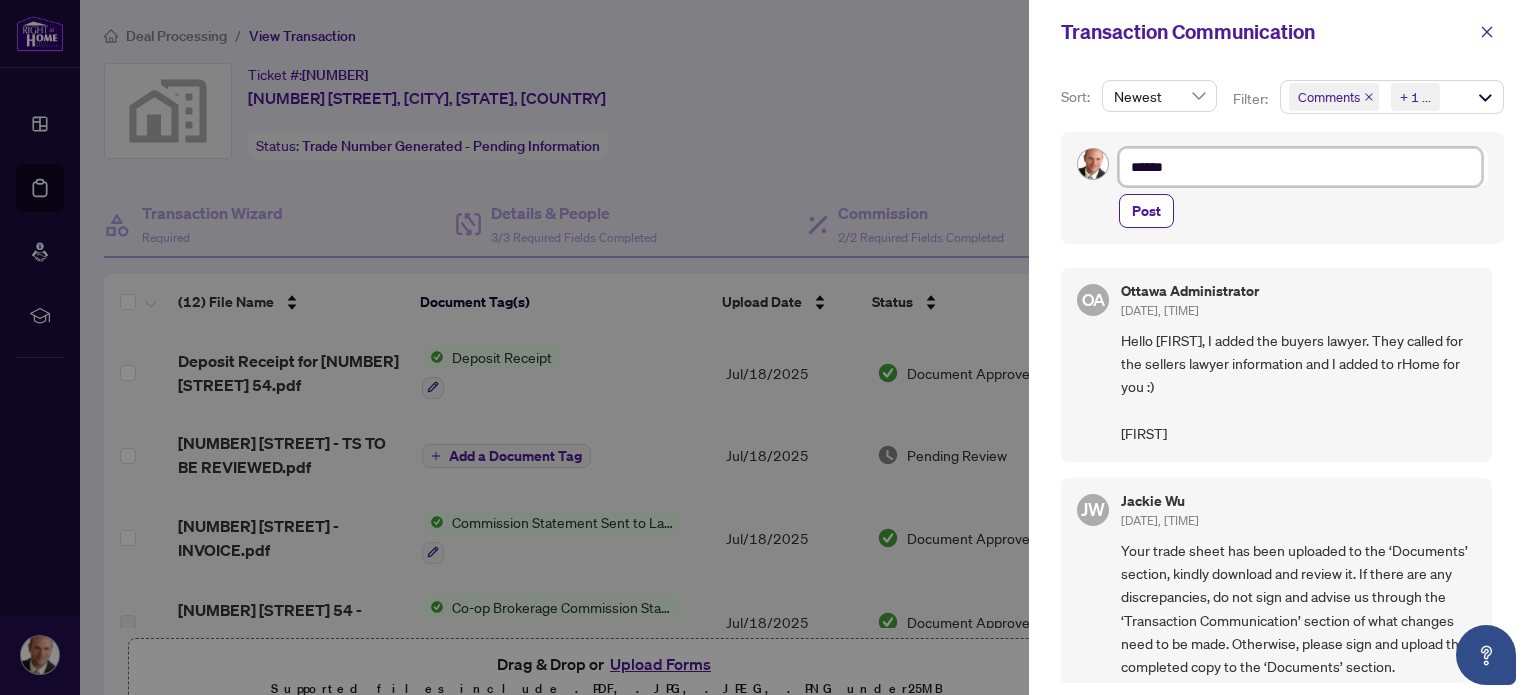 type on "******" 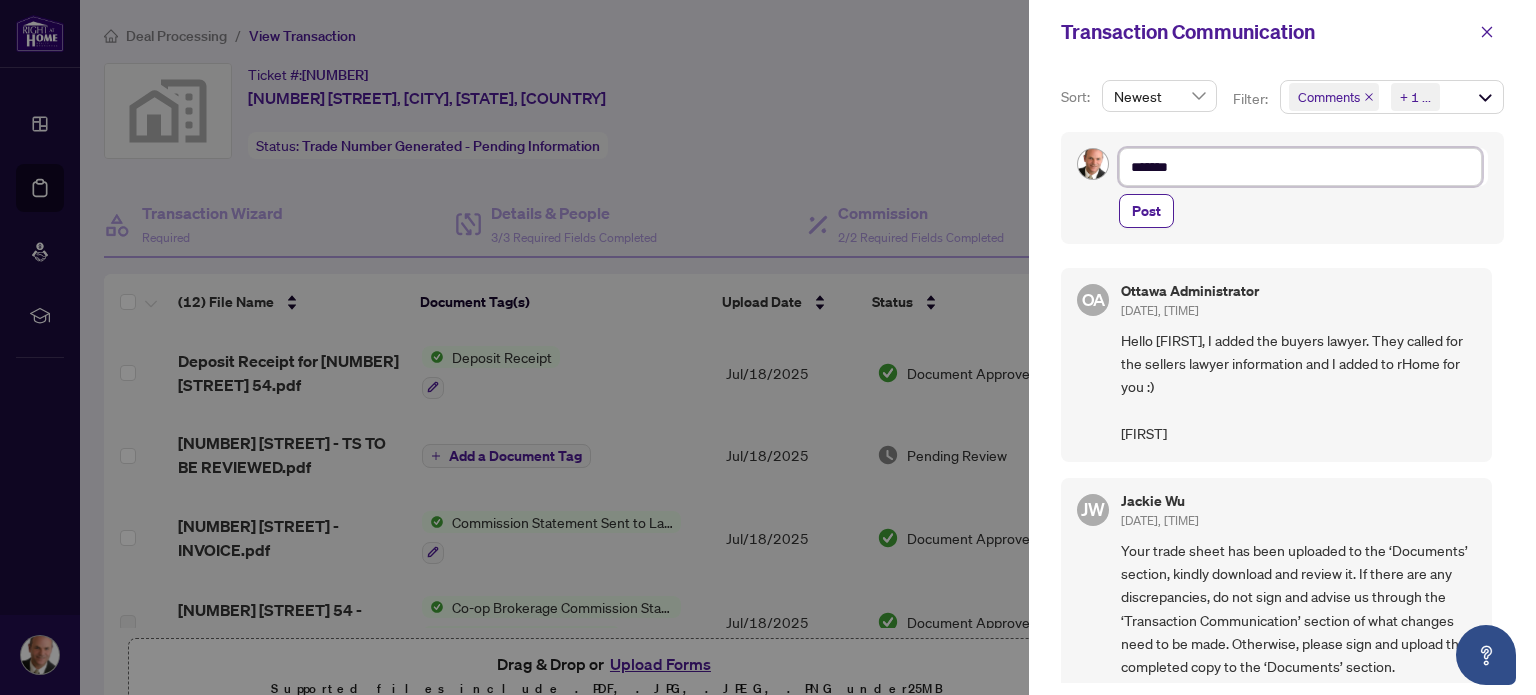 type on "******" 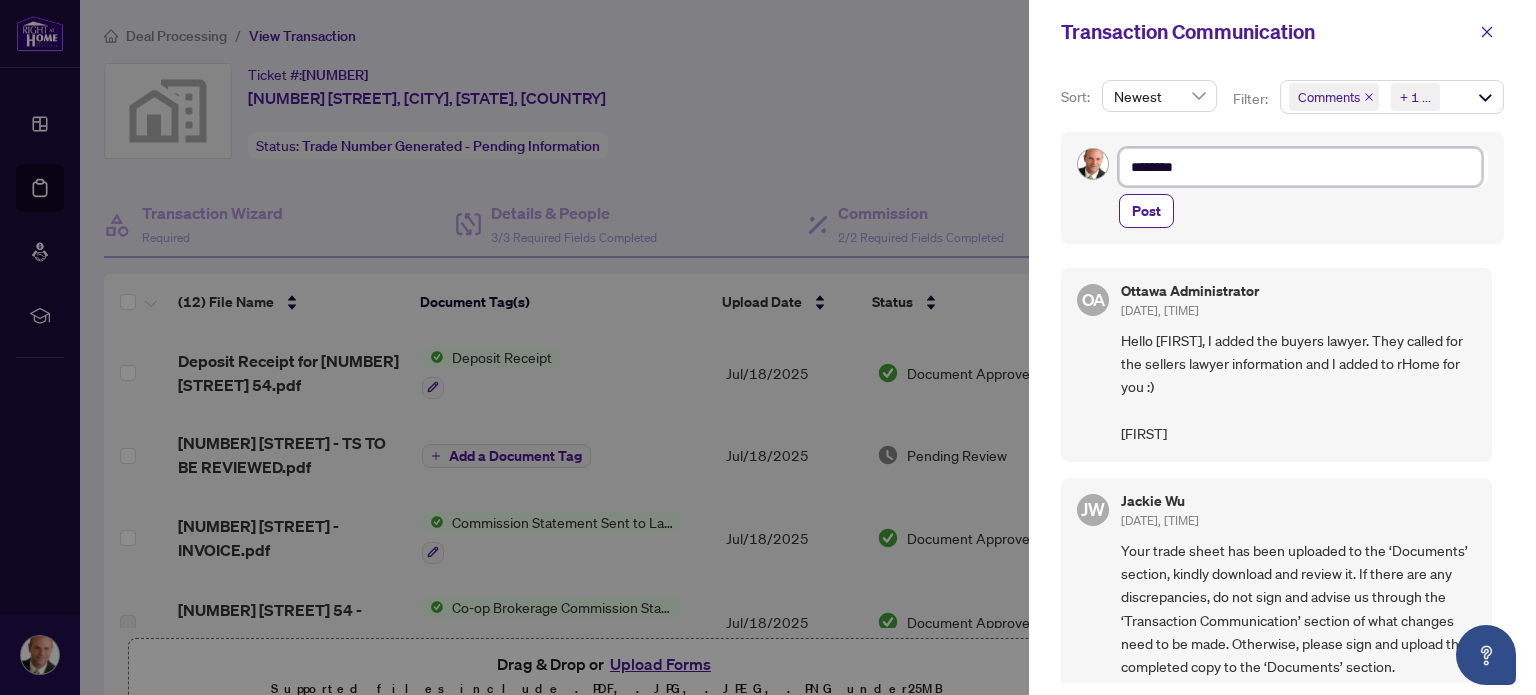type on "*********" 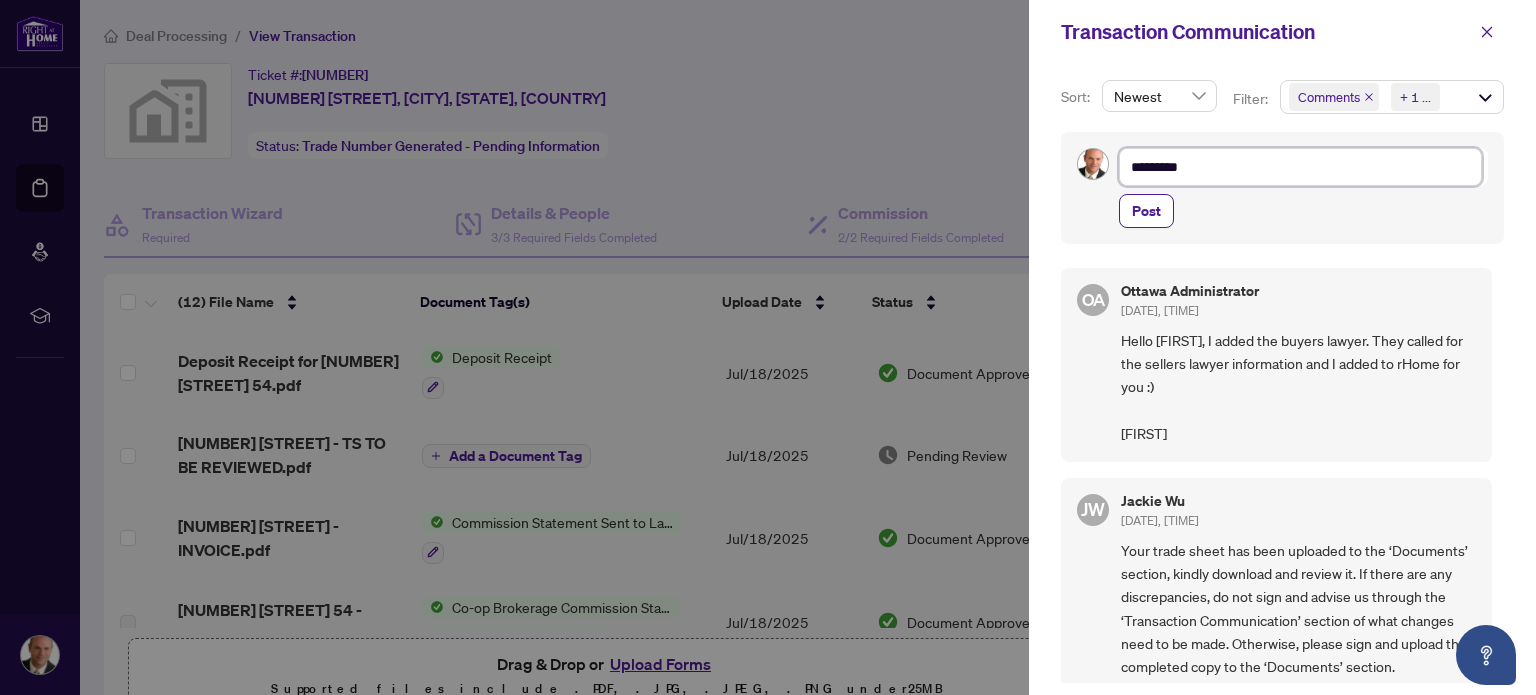 type on "**********" 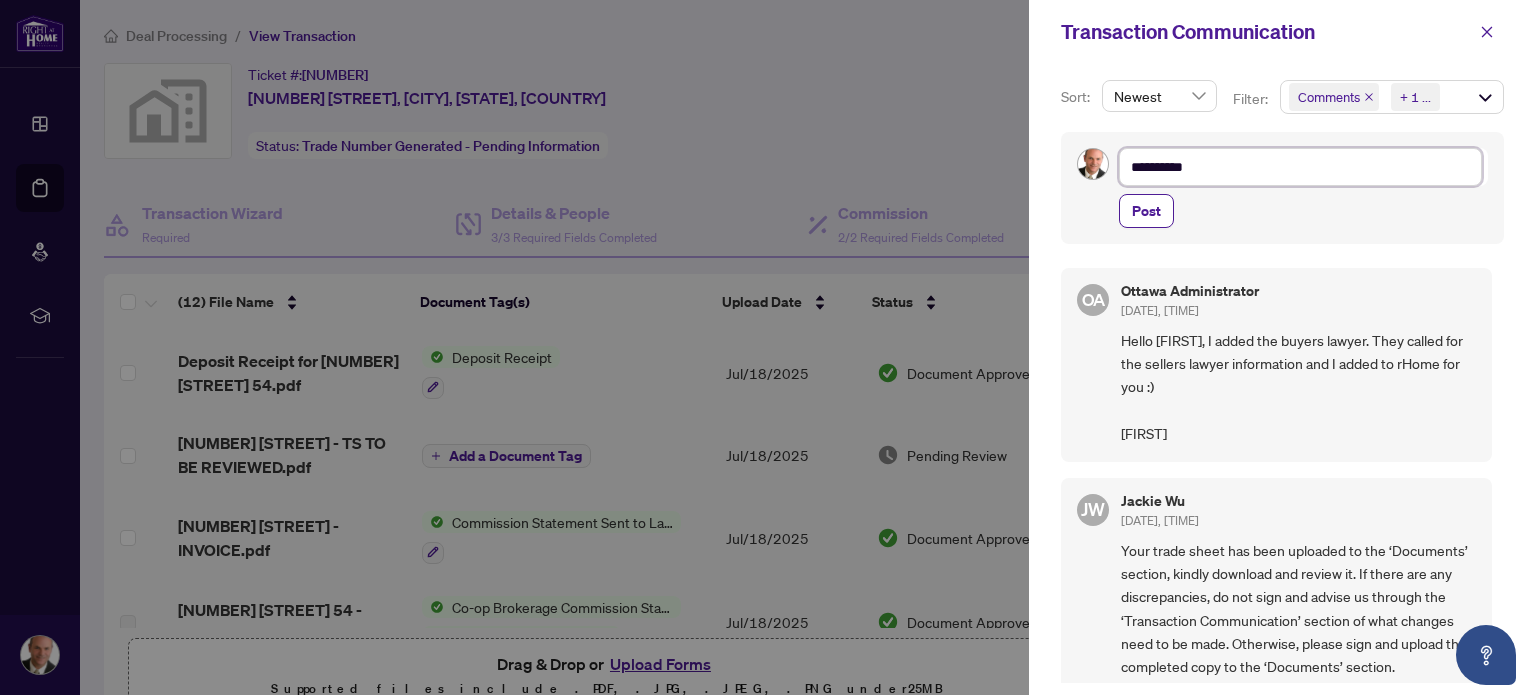 type on "**********" 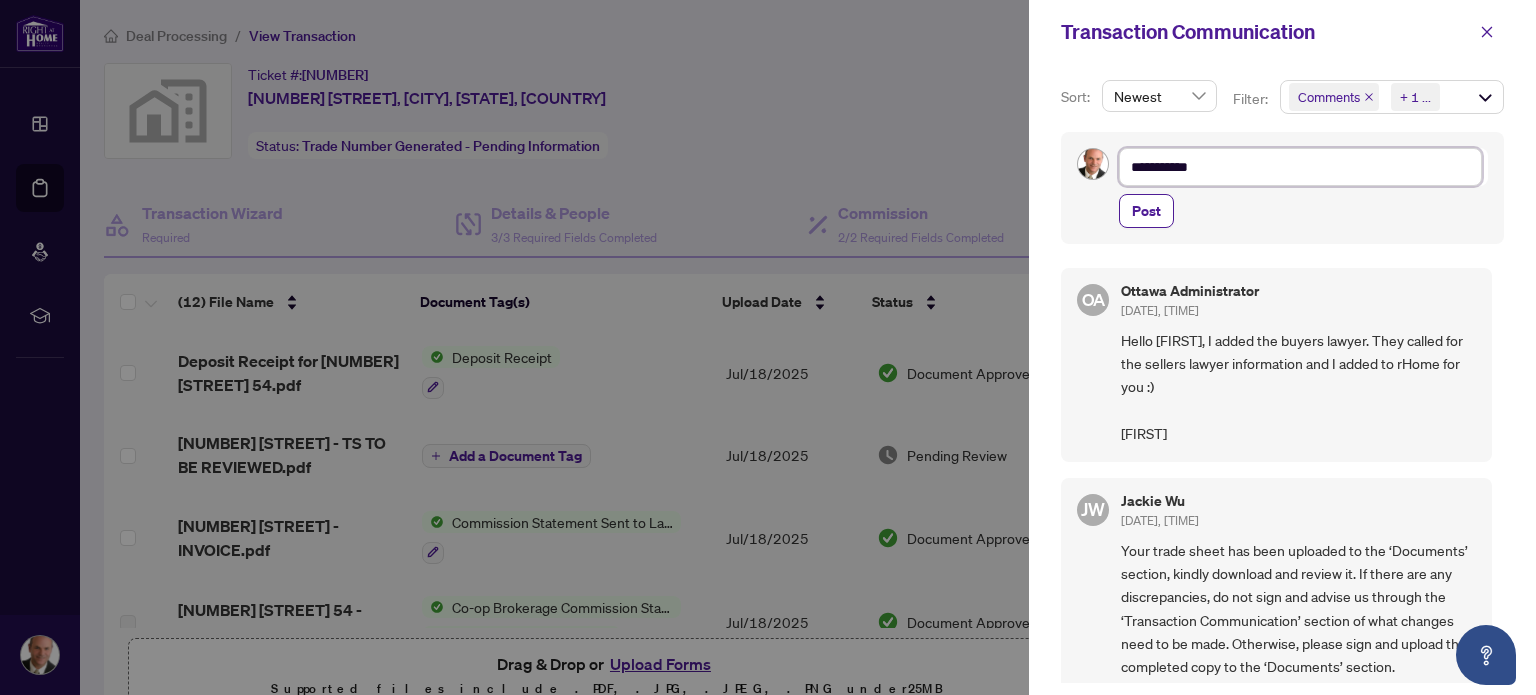 type on "**********" 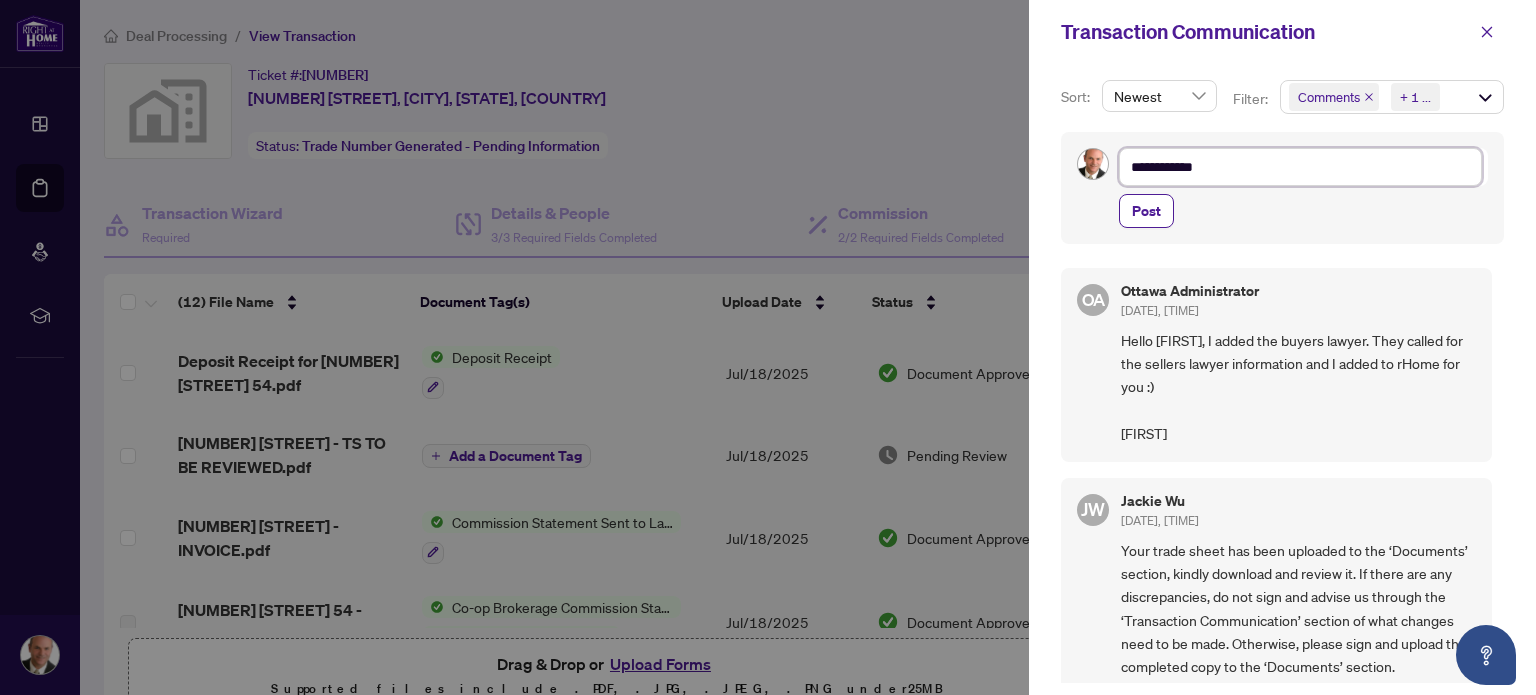 type on "**********" 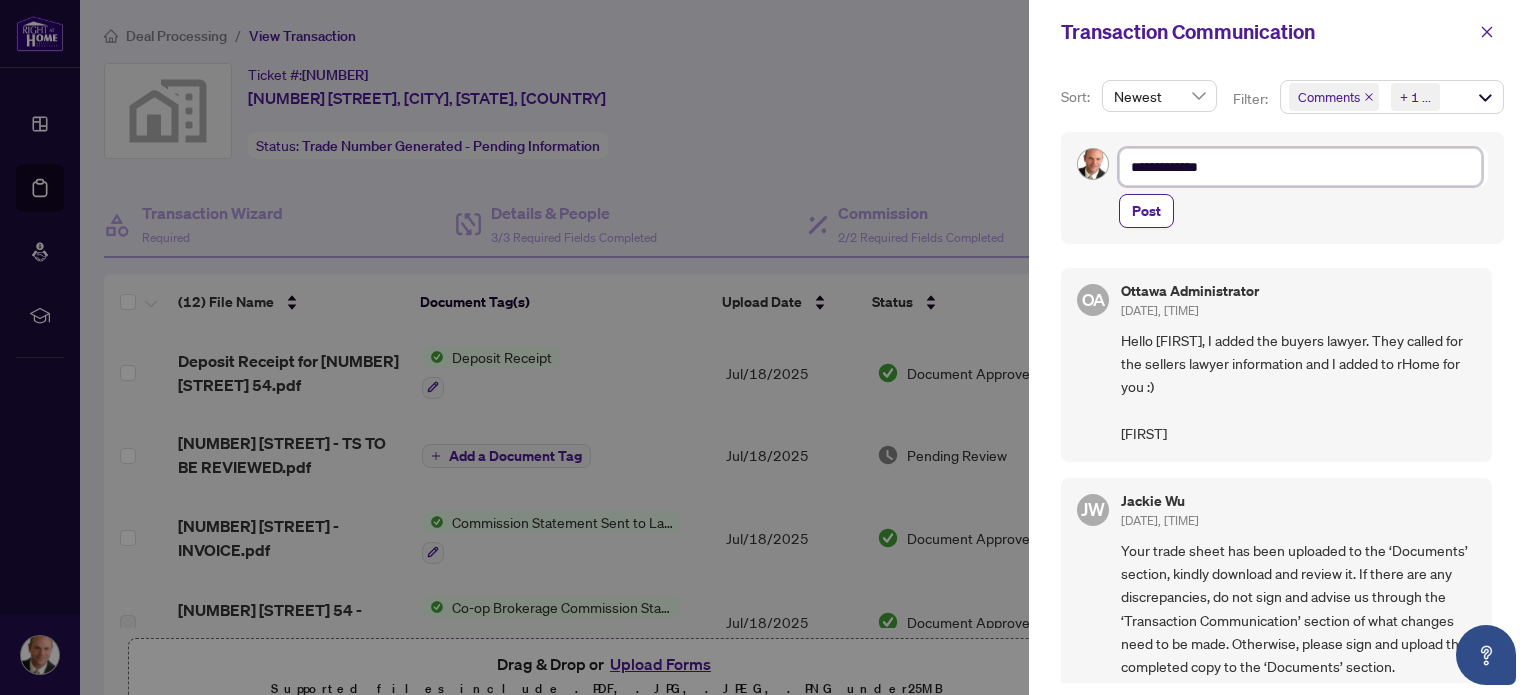 type on "**********" 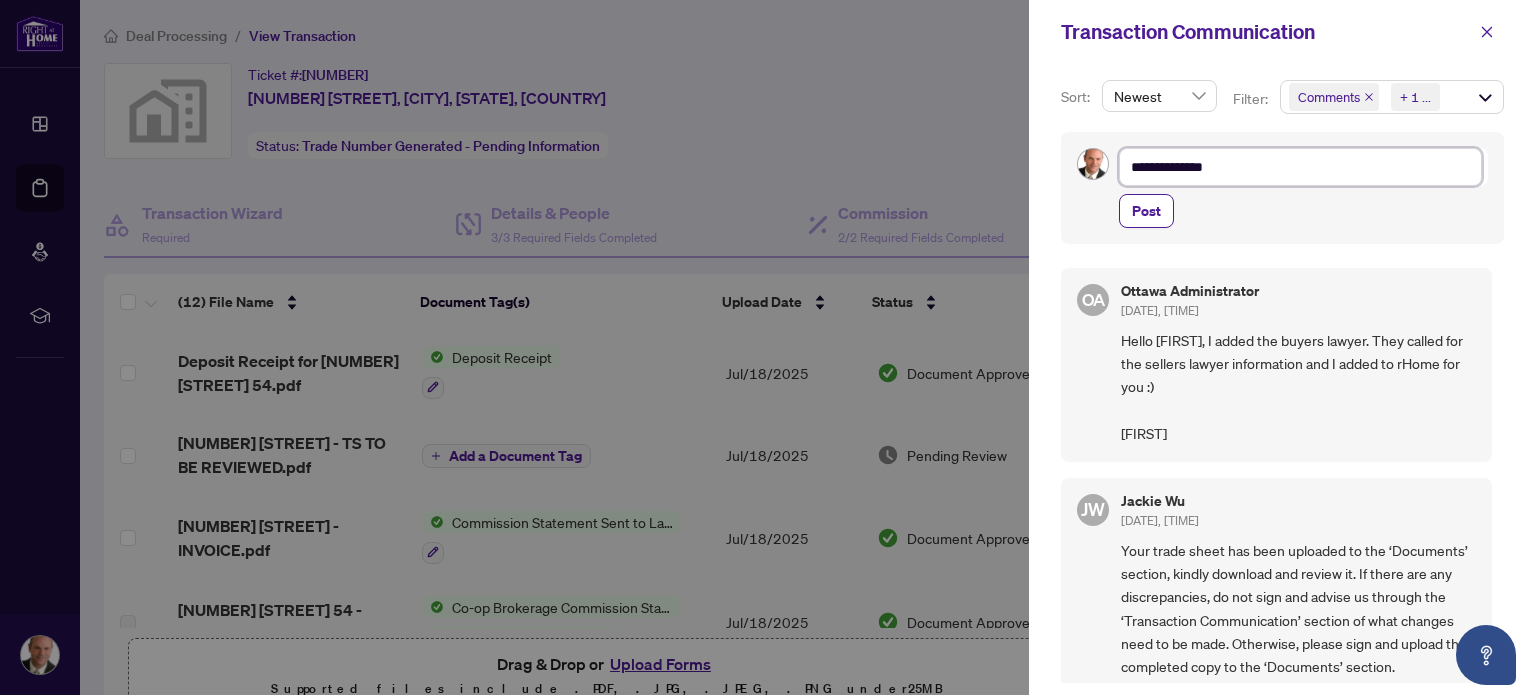 type on "**********" 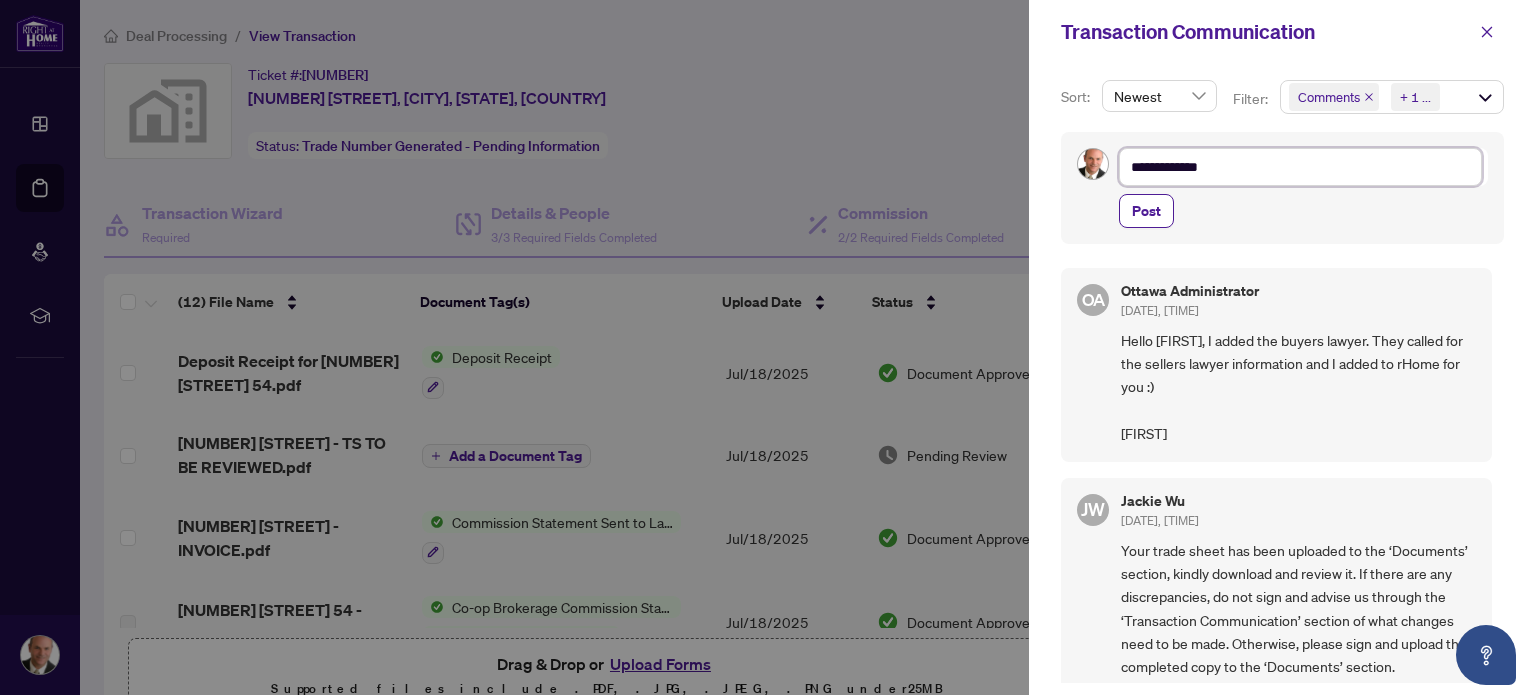type on "**********" 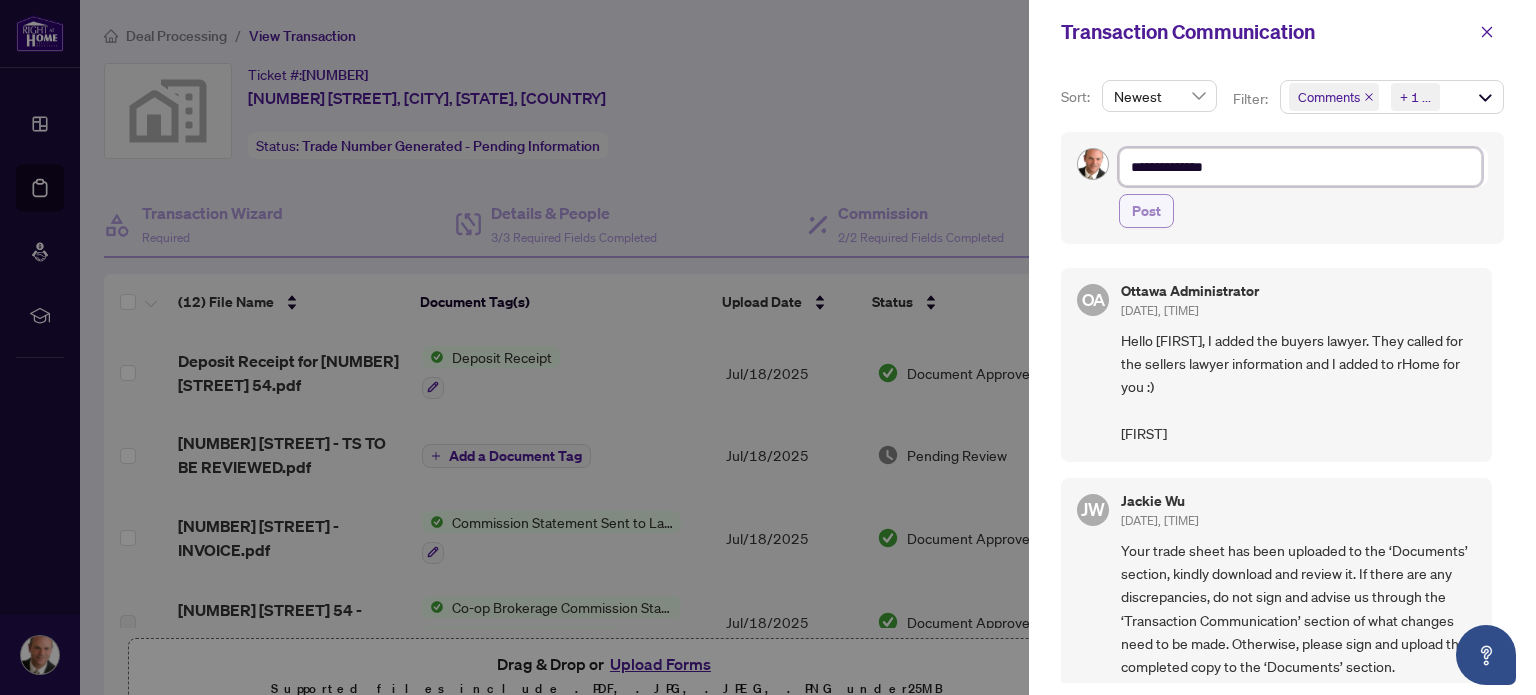 type on "**********" 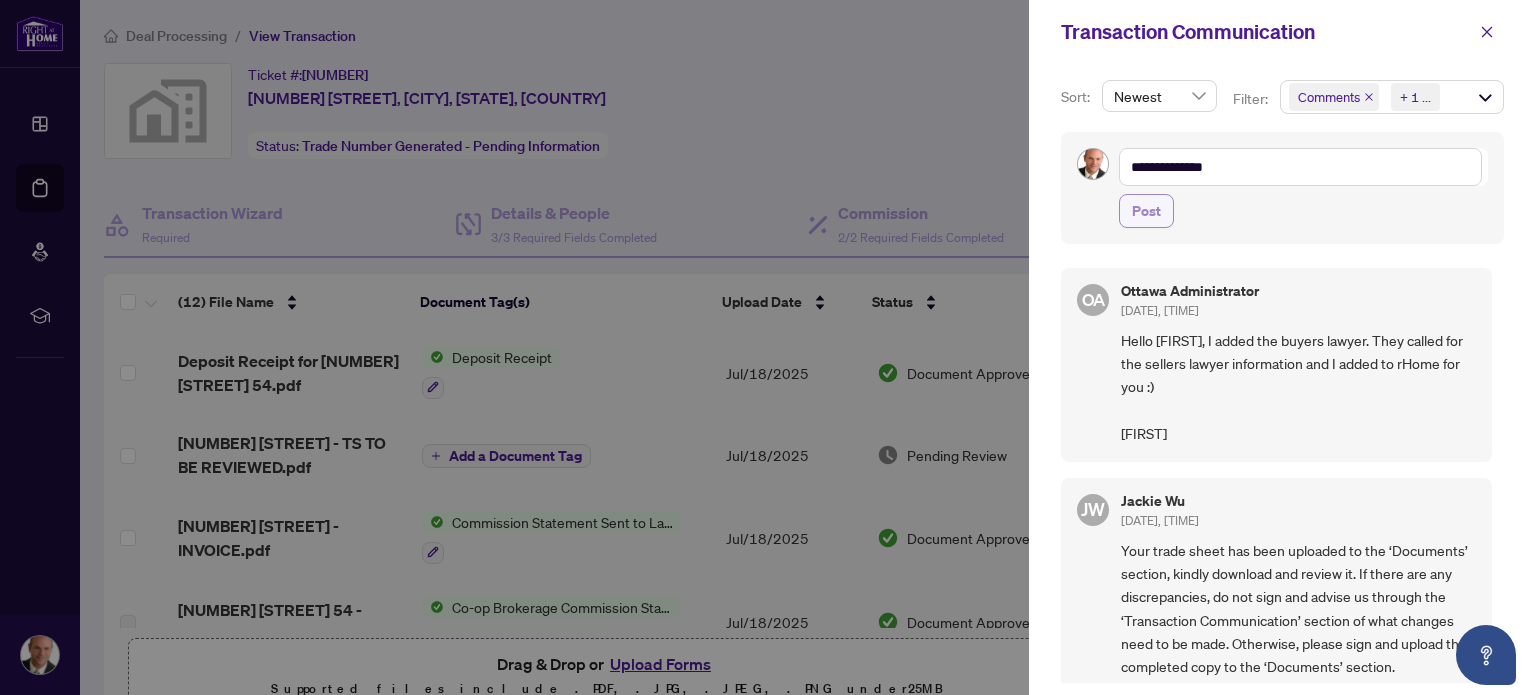 click on "Post" at bounding box center (1146, 211) 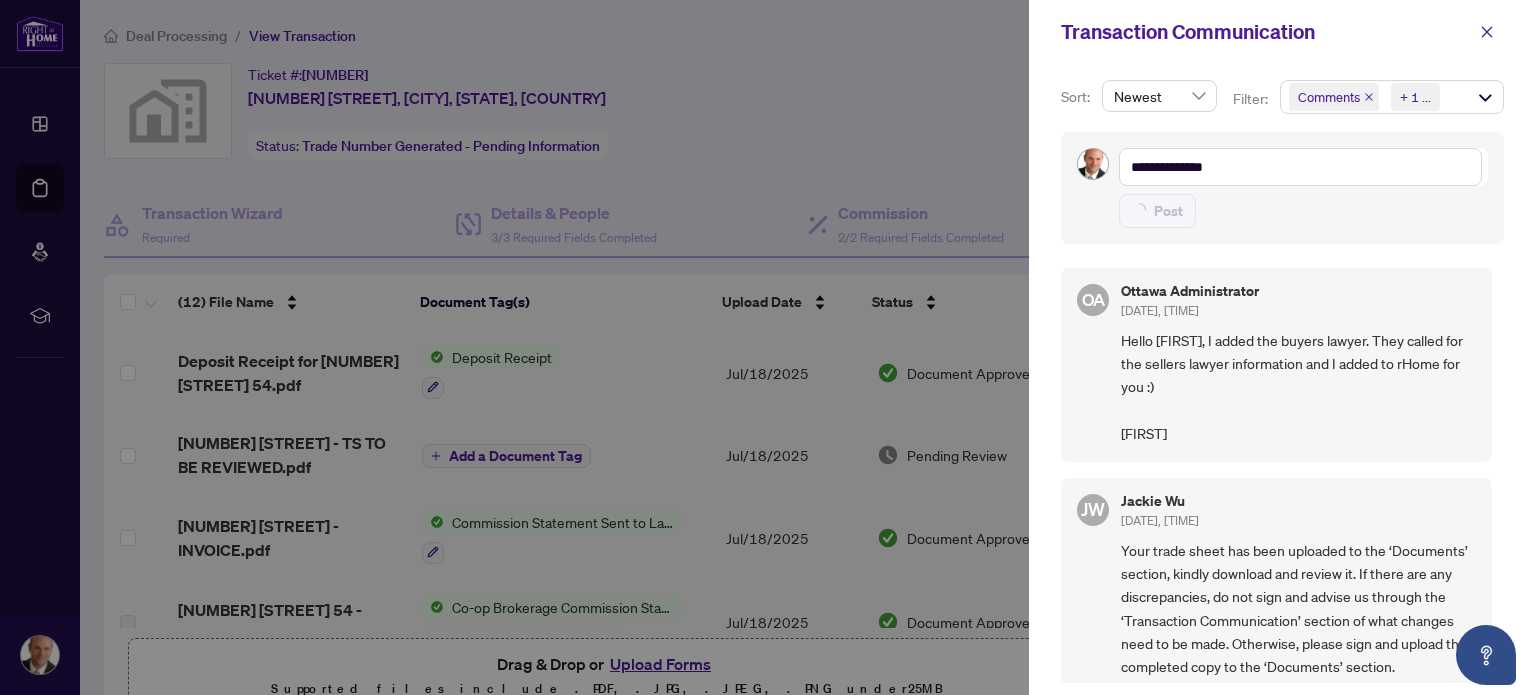 type 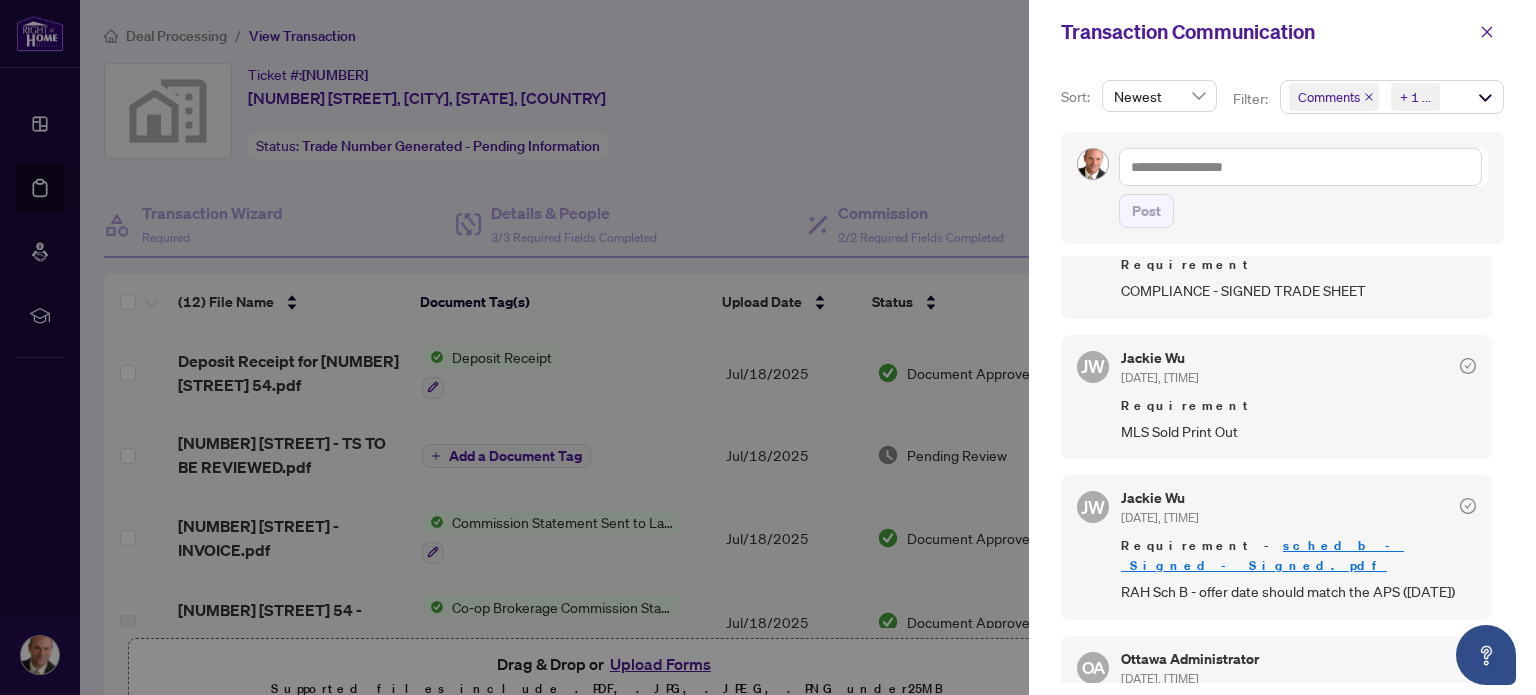 scroll, scrollTop: 658, scrollLeft: 0, axis: vertical 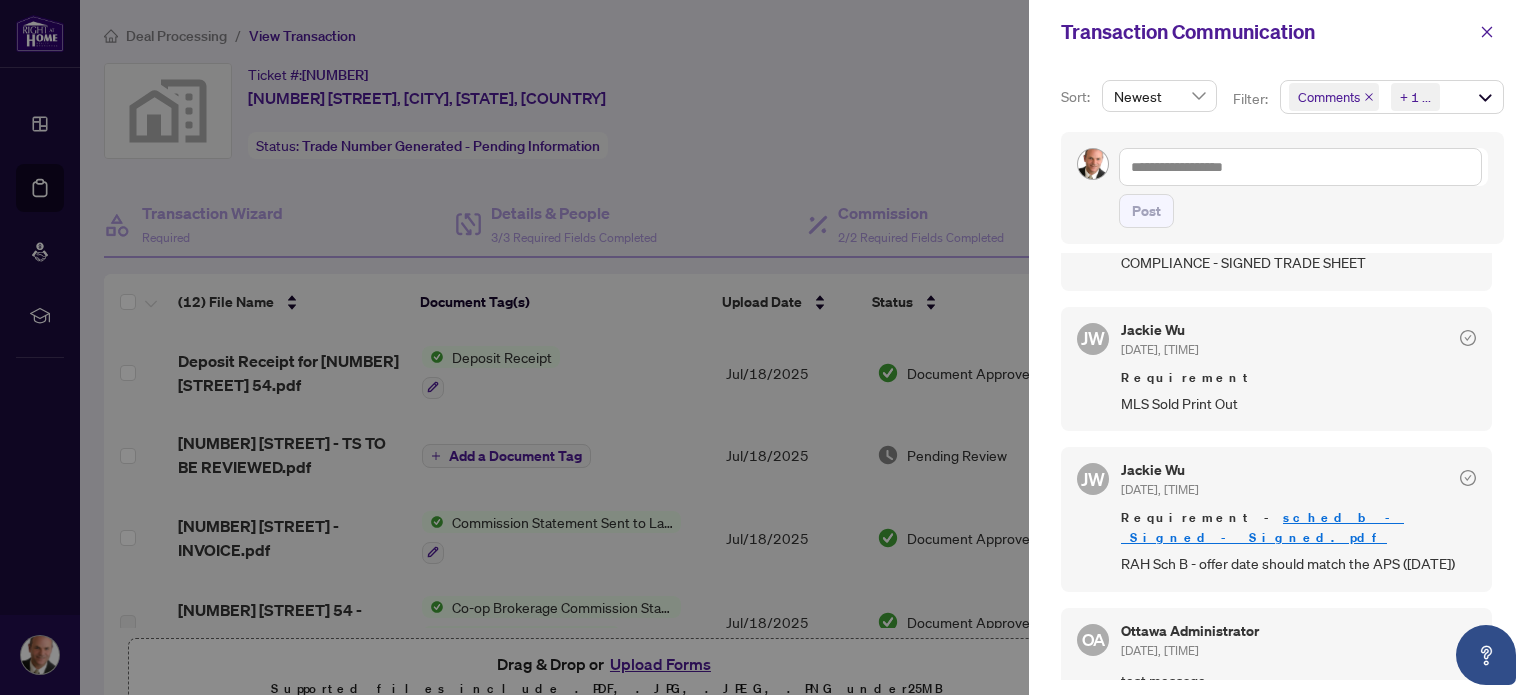 click at bounding box center (768, 347) 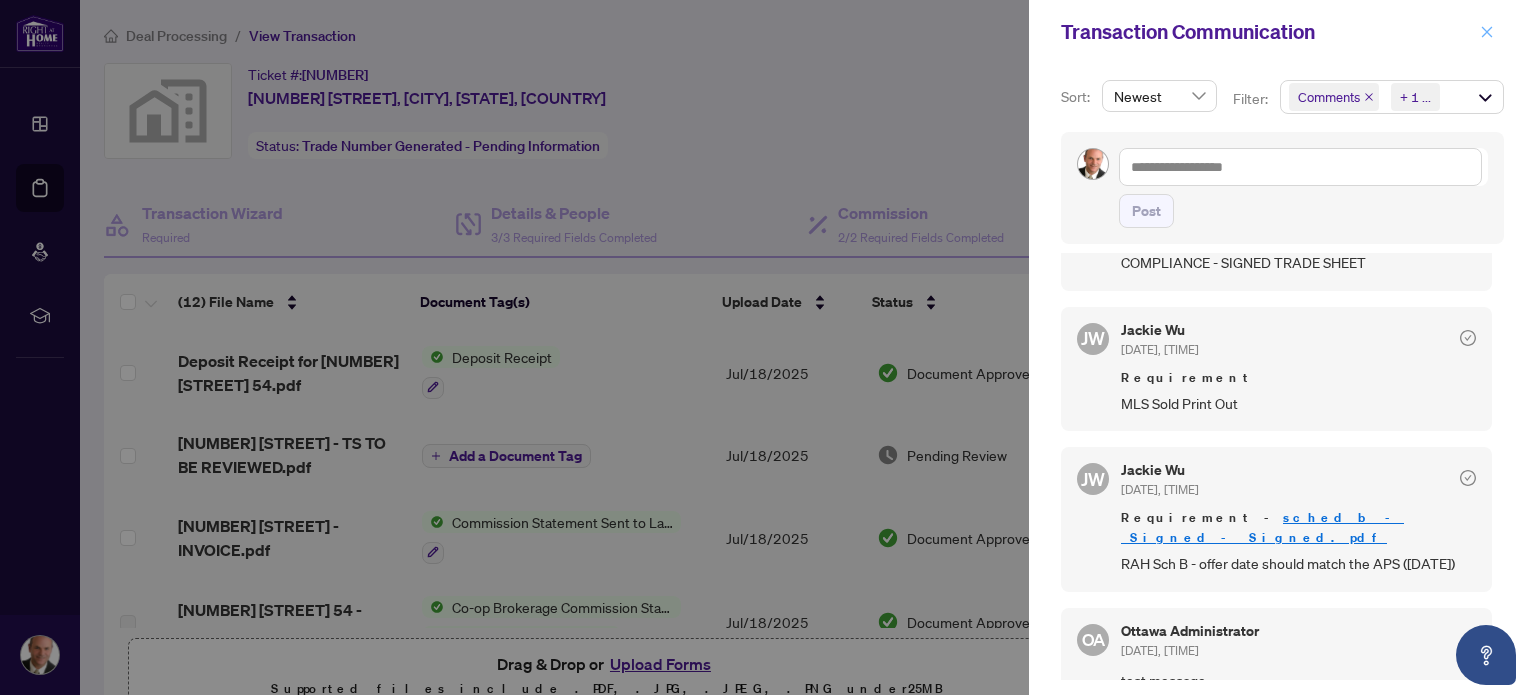 click 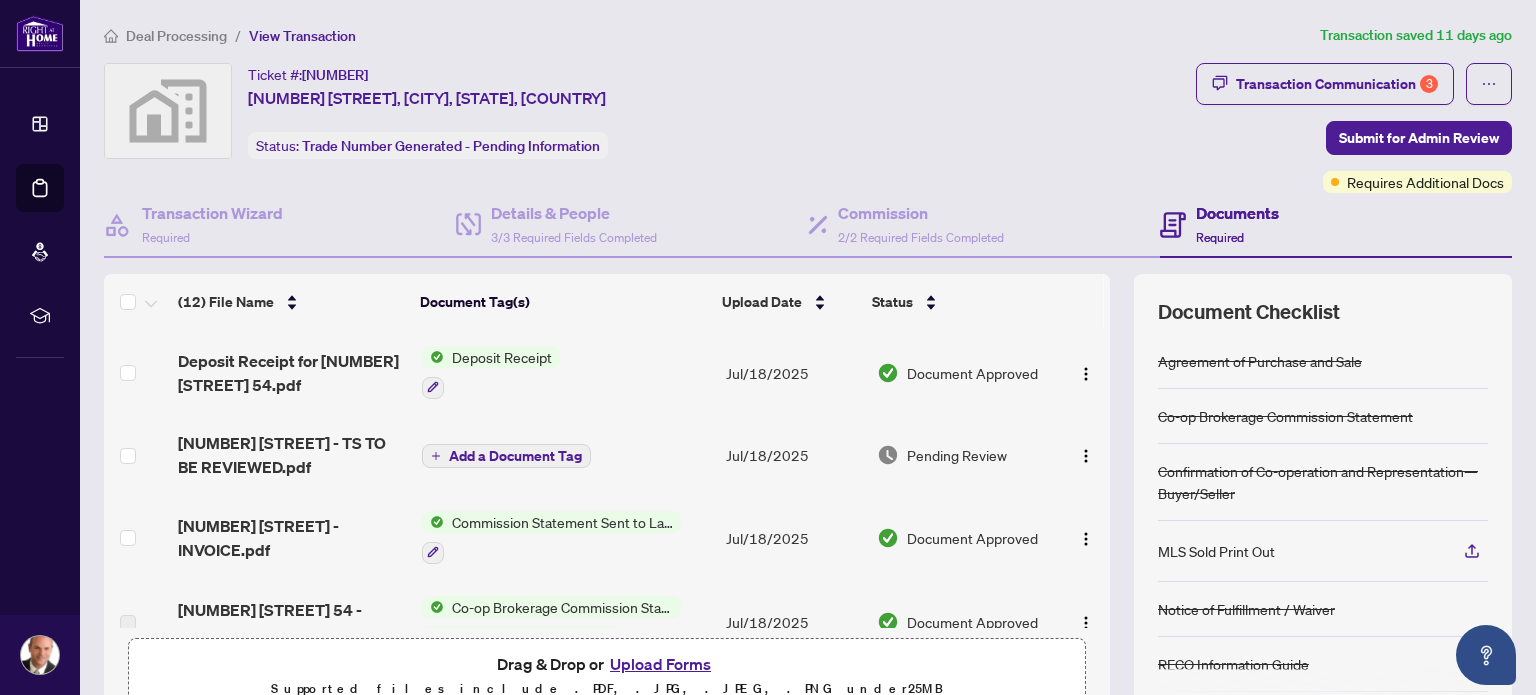 click on "Add a Document Tag" at bounding box center (515, 456) 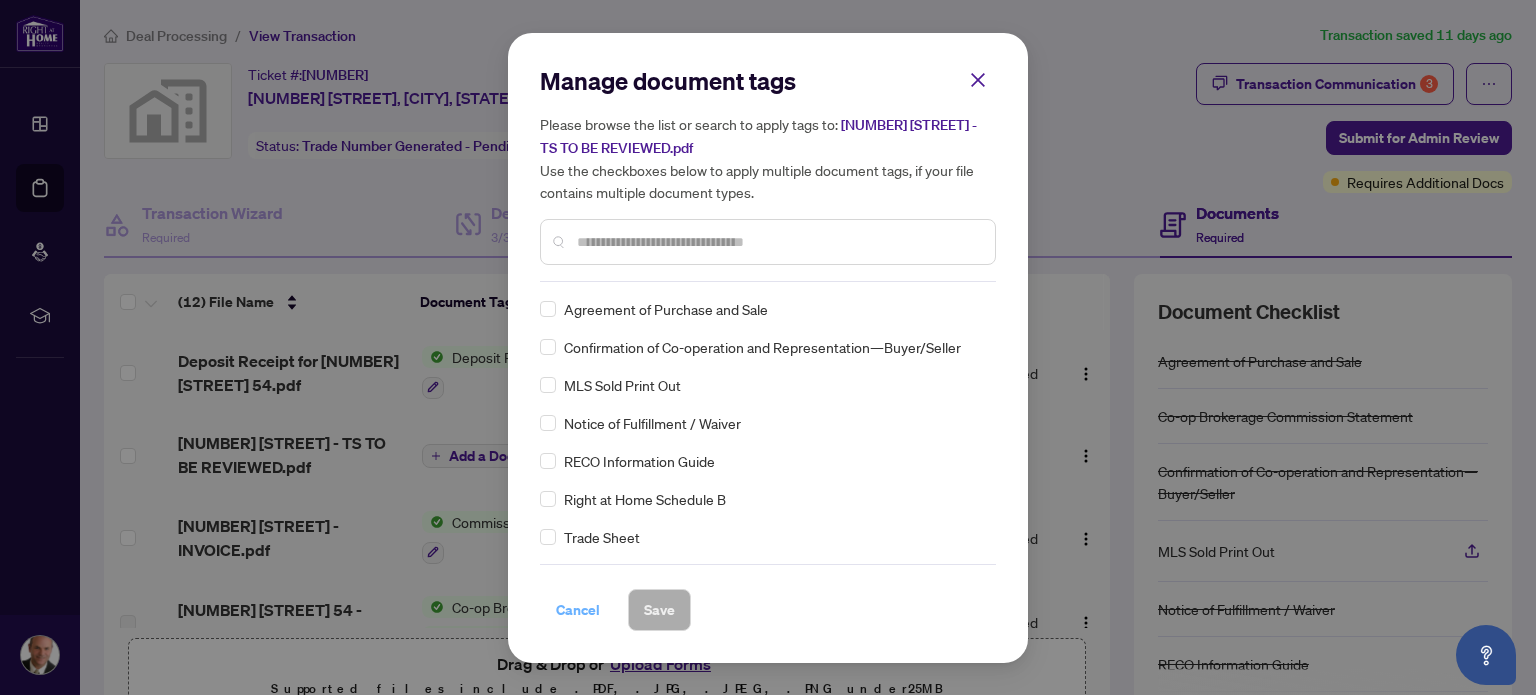 click on "Cancel" at bounding box center (578, 610) 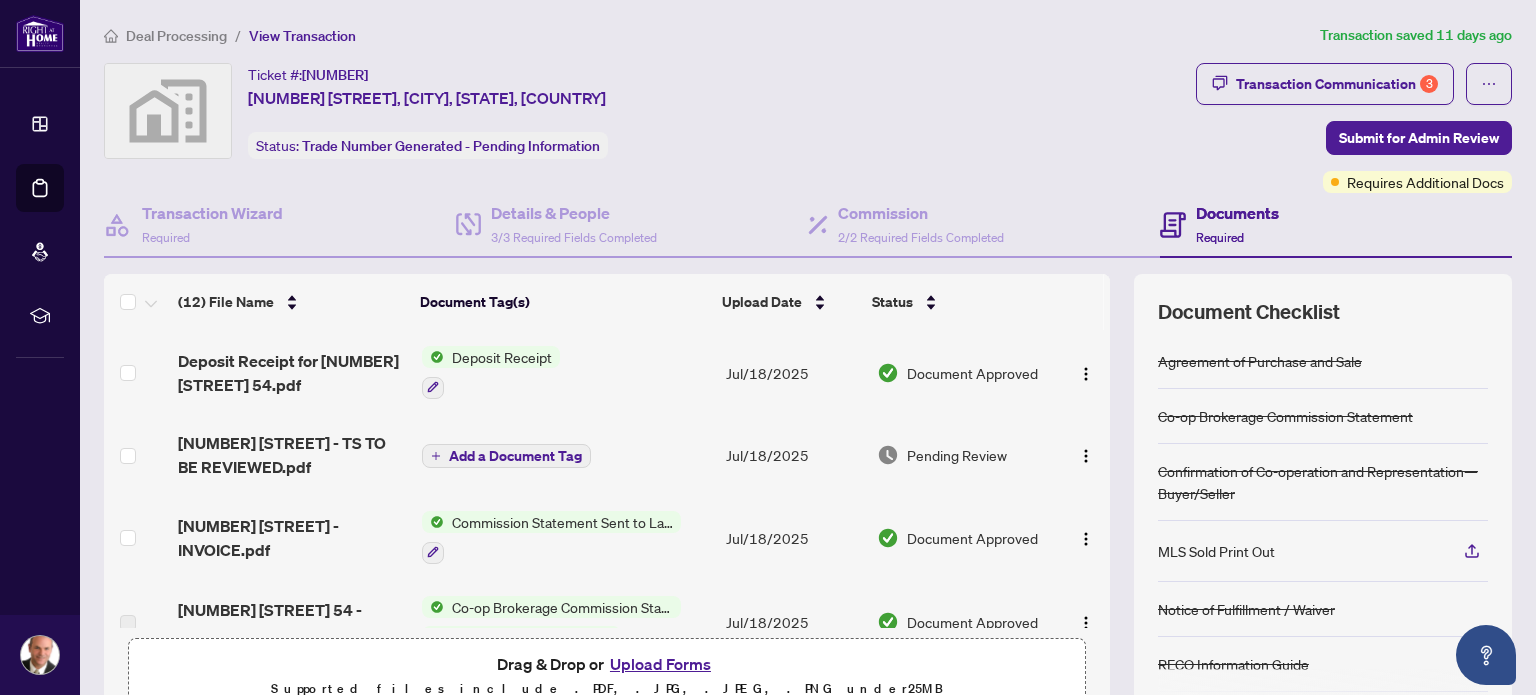 click on "[NUMBER] [STREET] - TS TO BE REVIEWED.pdf" at bounding box center (291, 455) 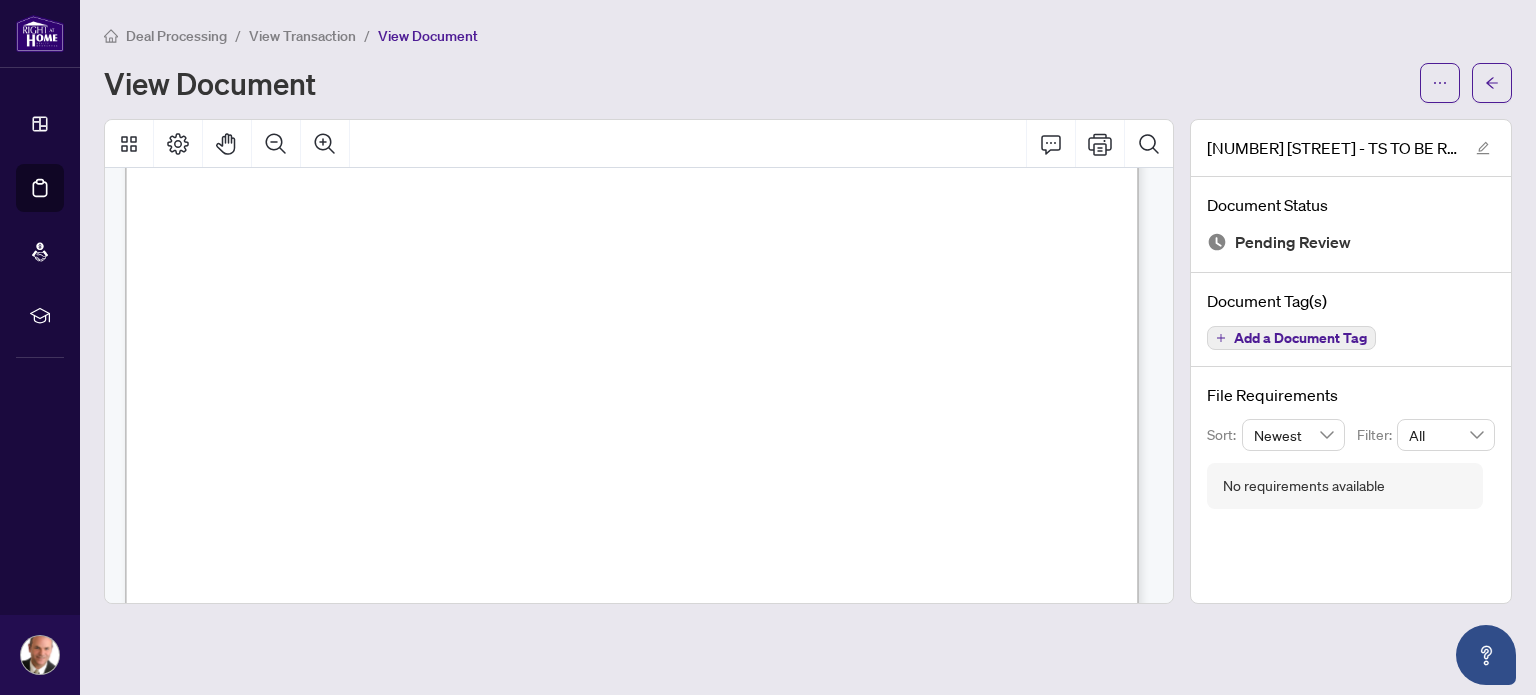scroll, scrollTop: 433, scrollLeft: 0, axis: vertical 